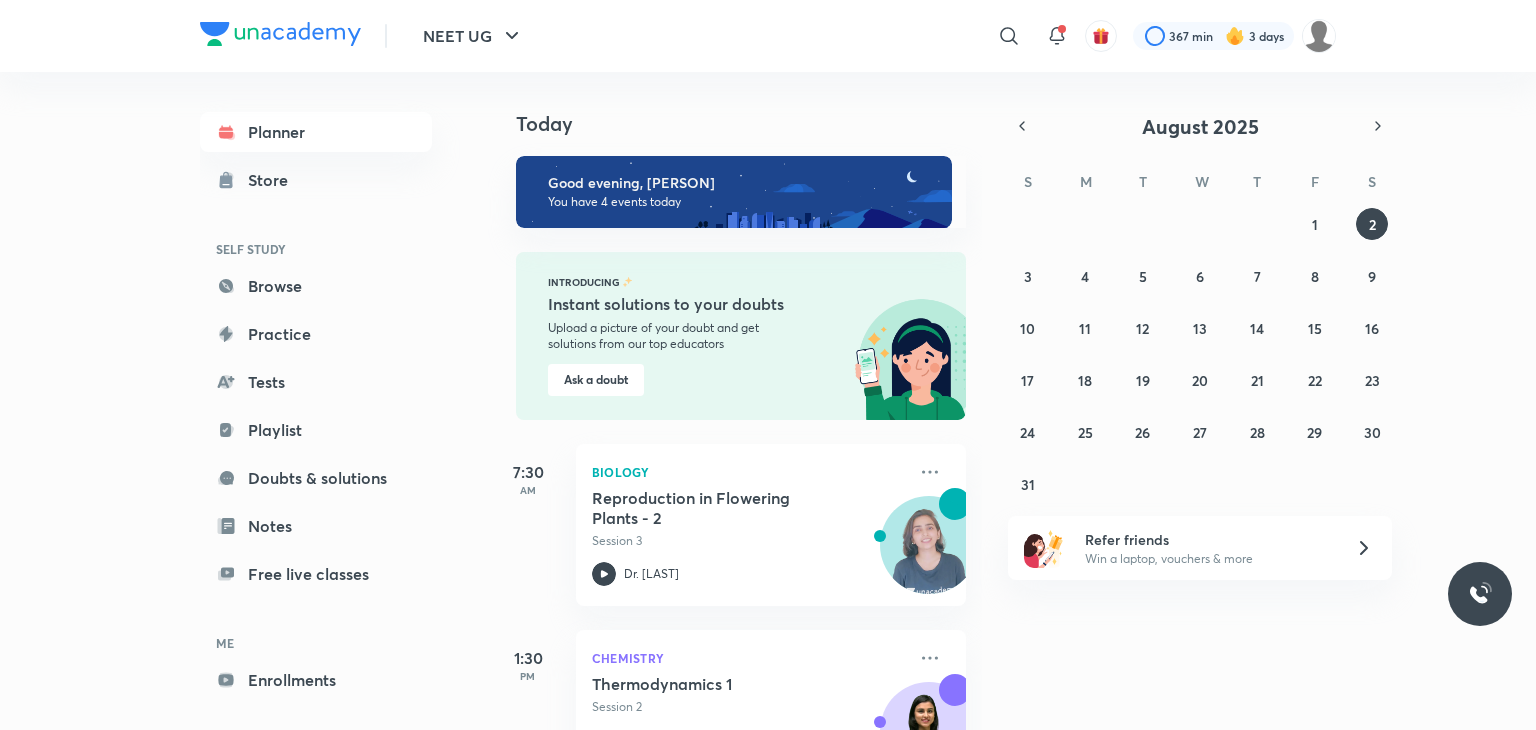 scroll, scrollTop: 0, scrollLeft: 0, axis: both 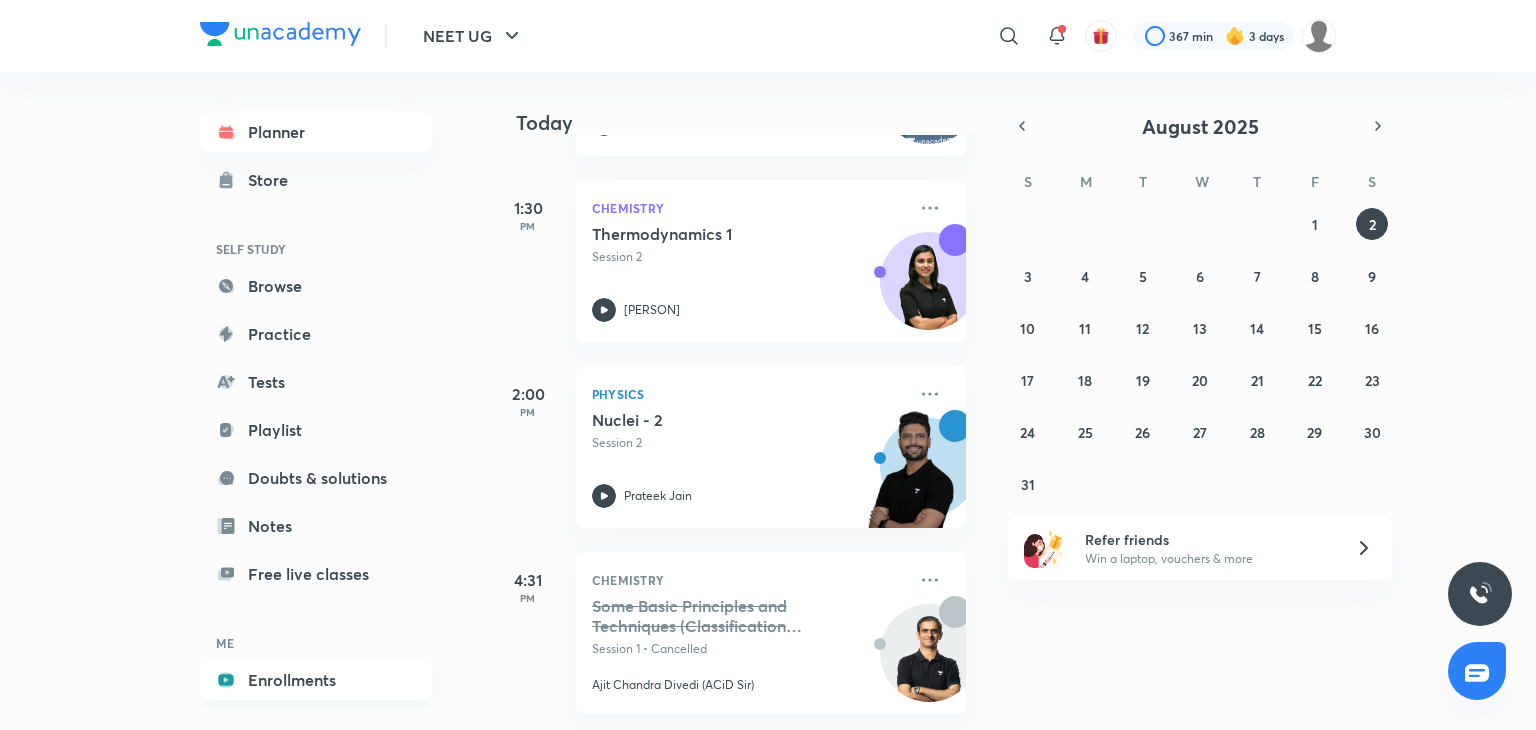 click on "Enrollments" at bounding box center [316, 680] 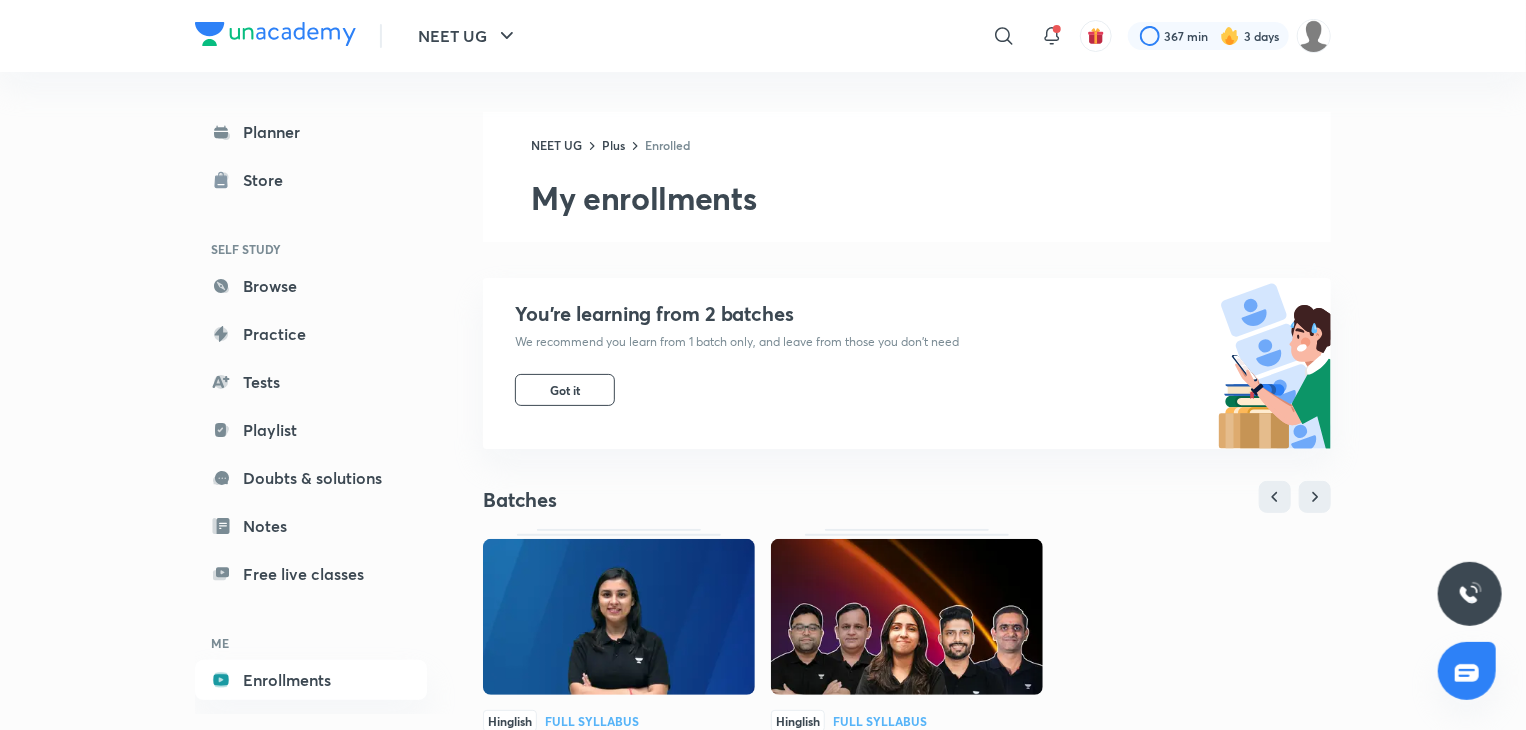 click at bounding box center [619, 617] 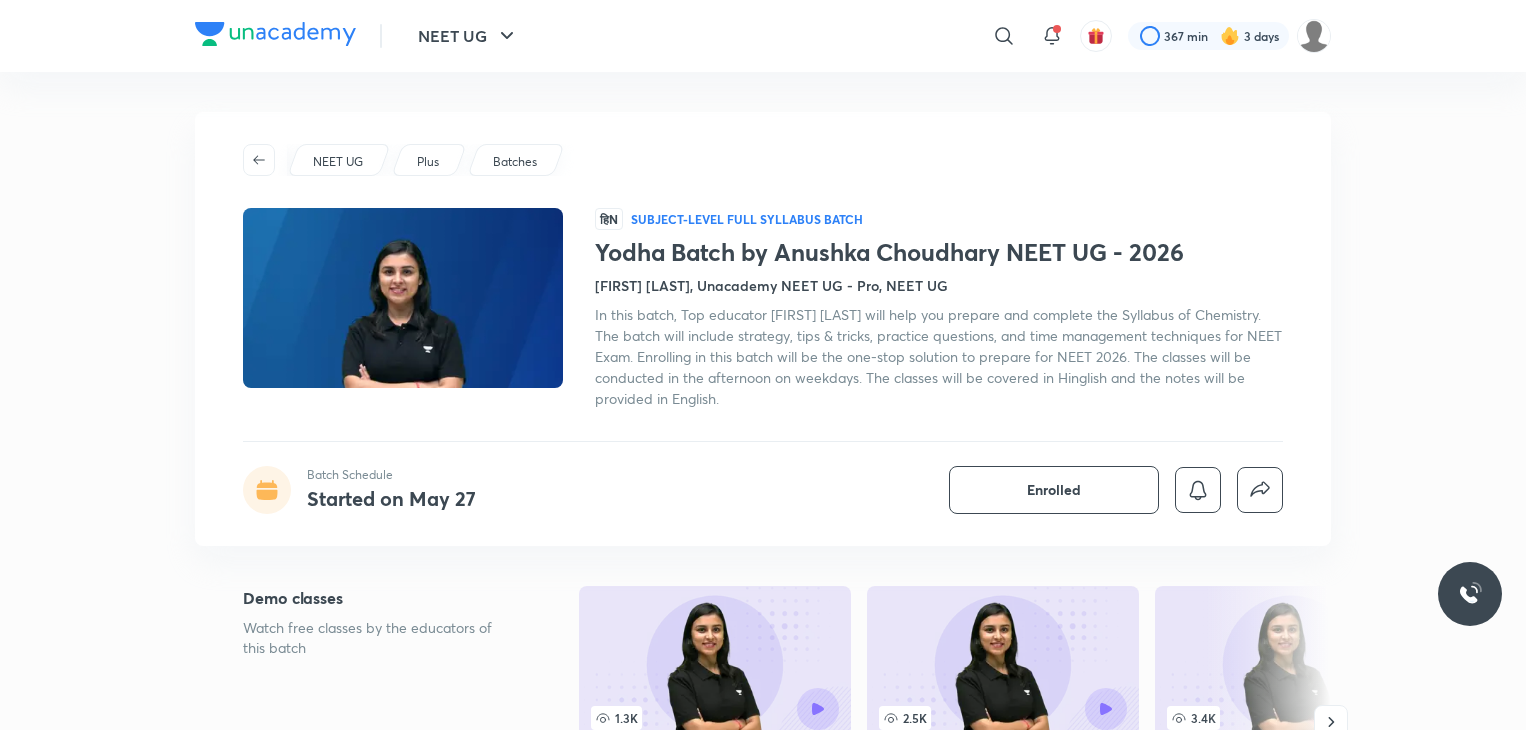 scroll, scrollTop: 0, scrollLeft: 0, axis: both 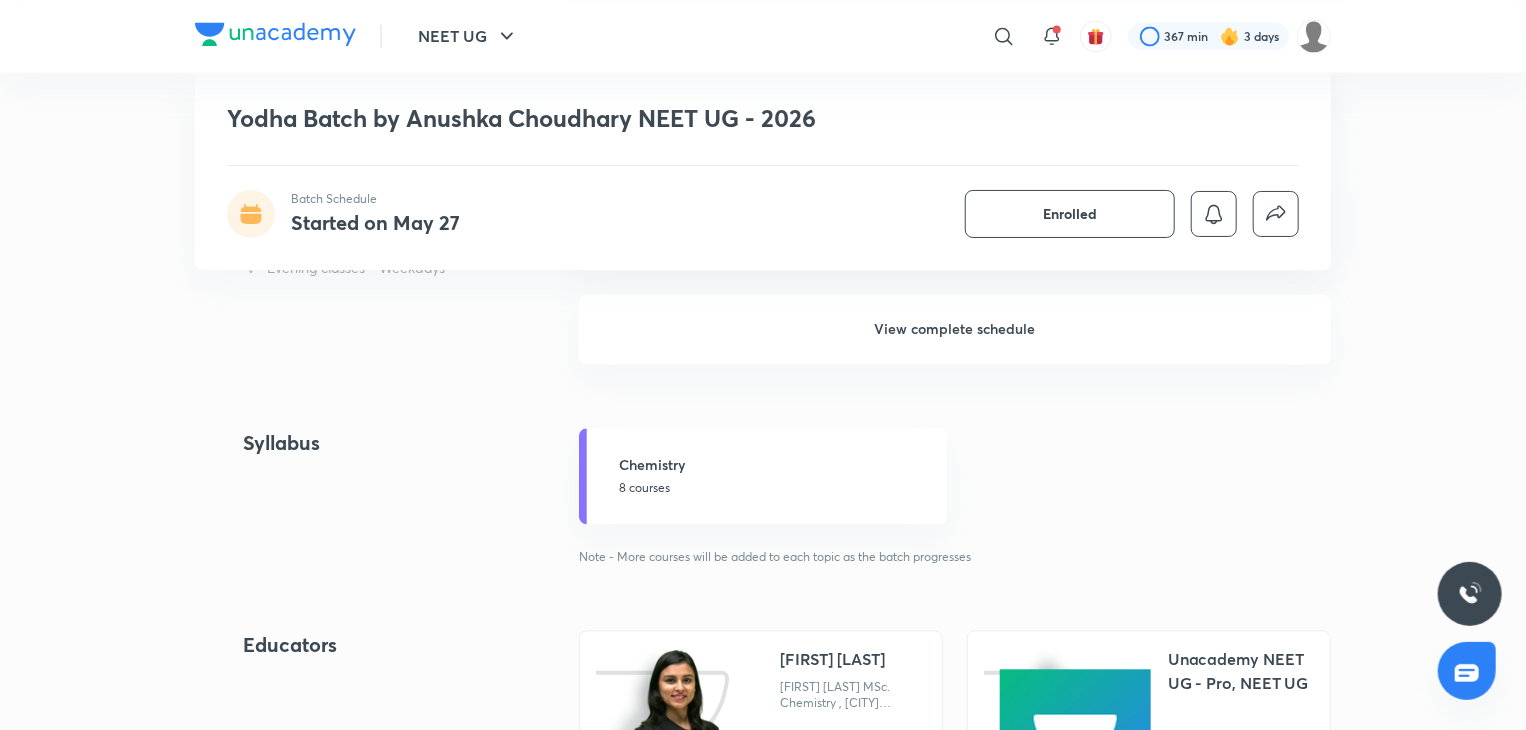 click on "View complete schedule" at bounding box center (955, 329) 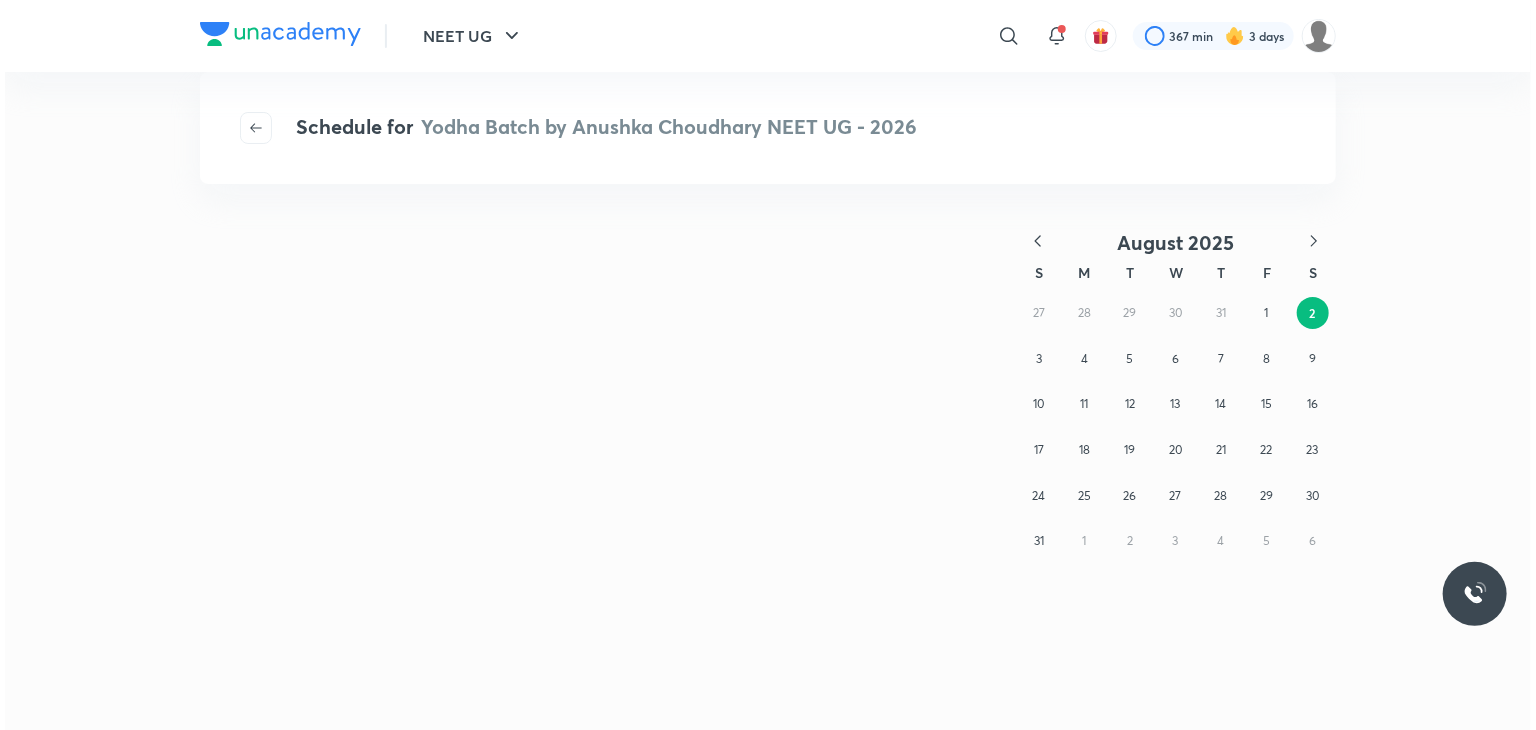 scroll, scrollTop: 0, scrollLeft: 0, axis: both 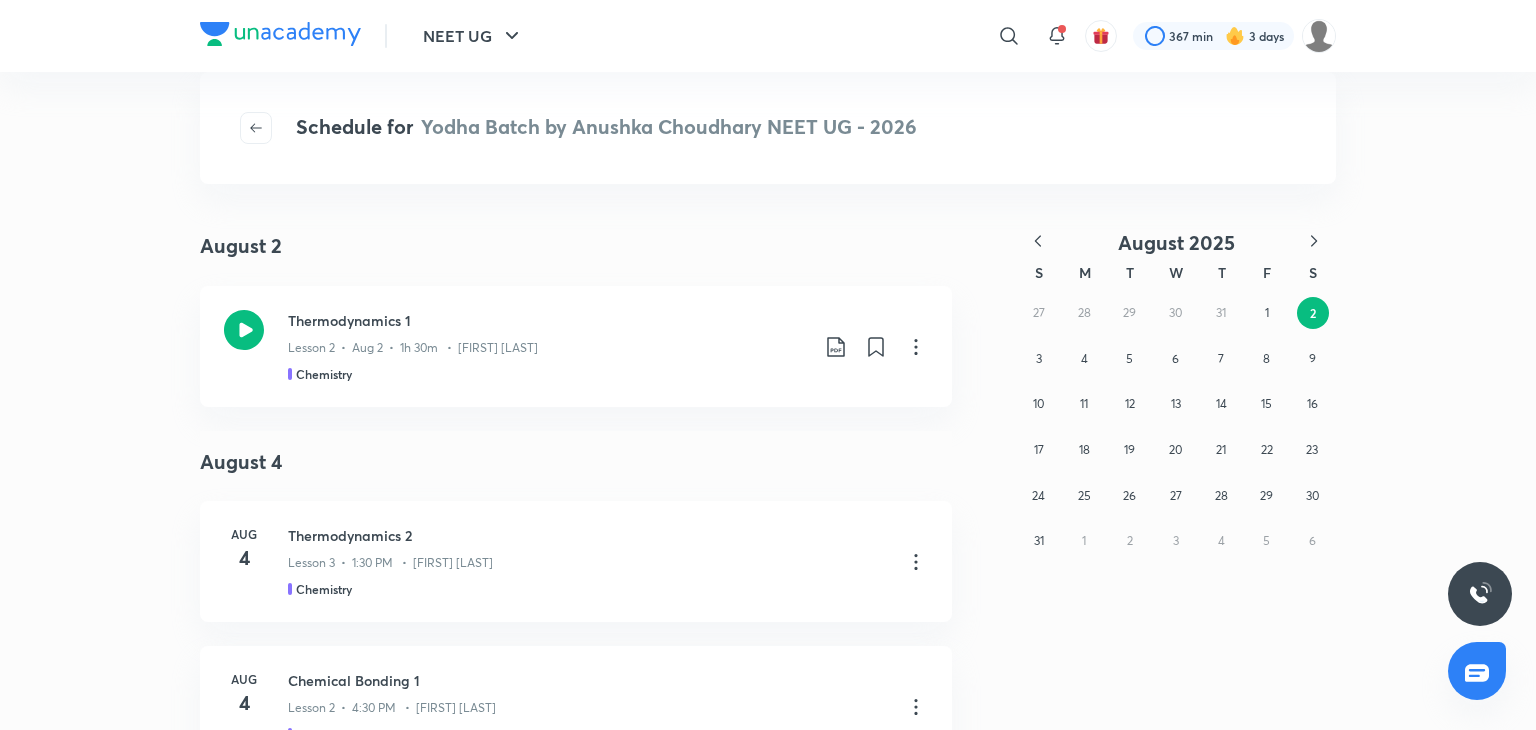 click 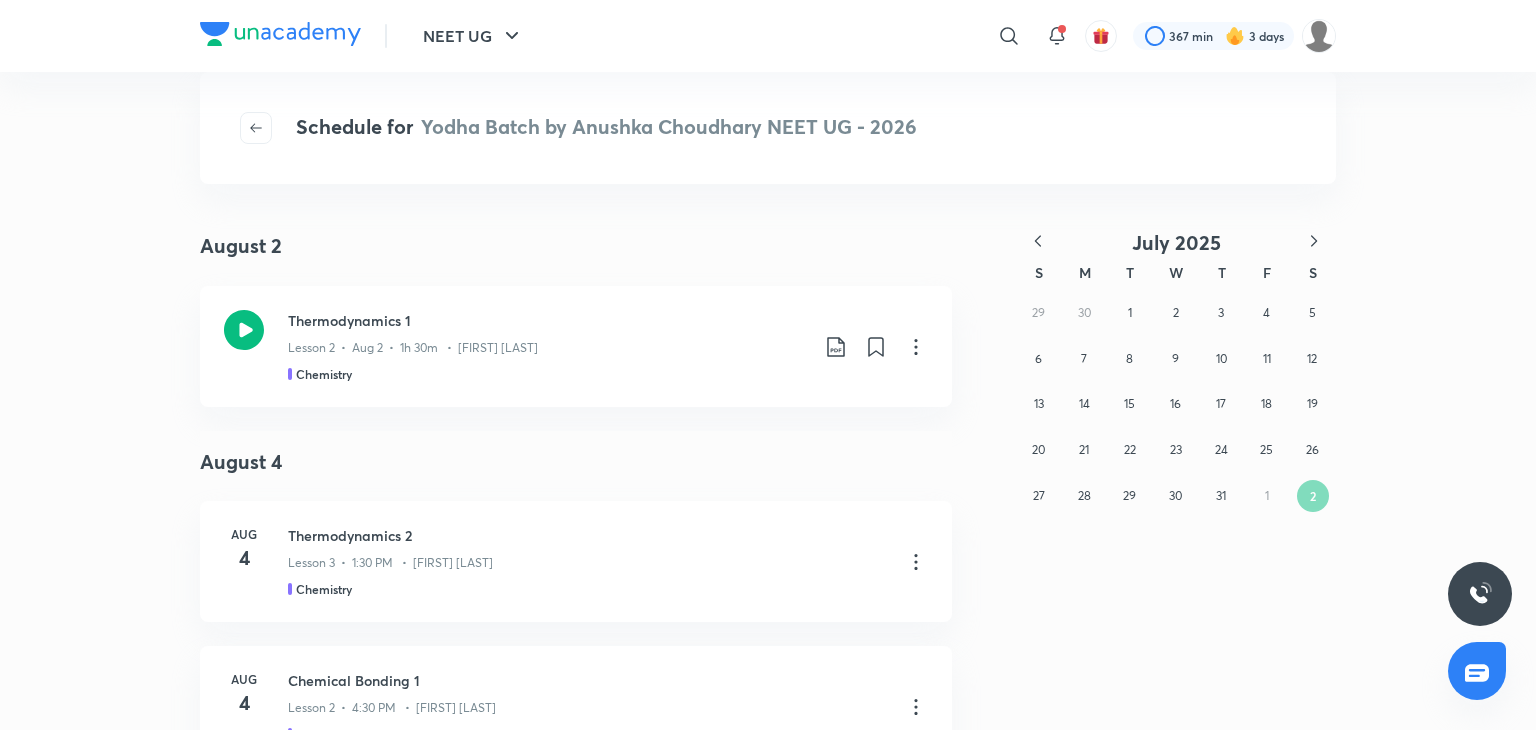 click 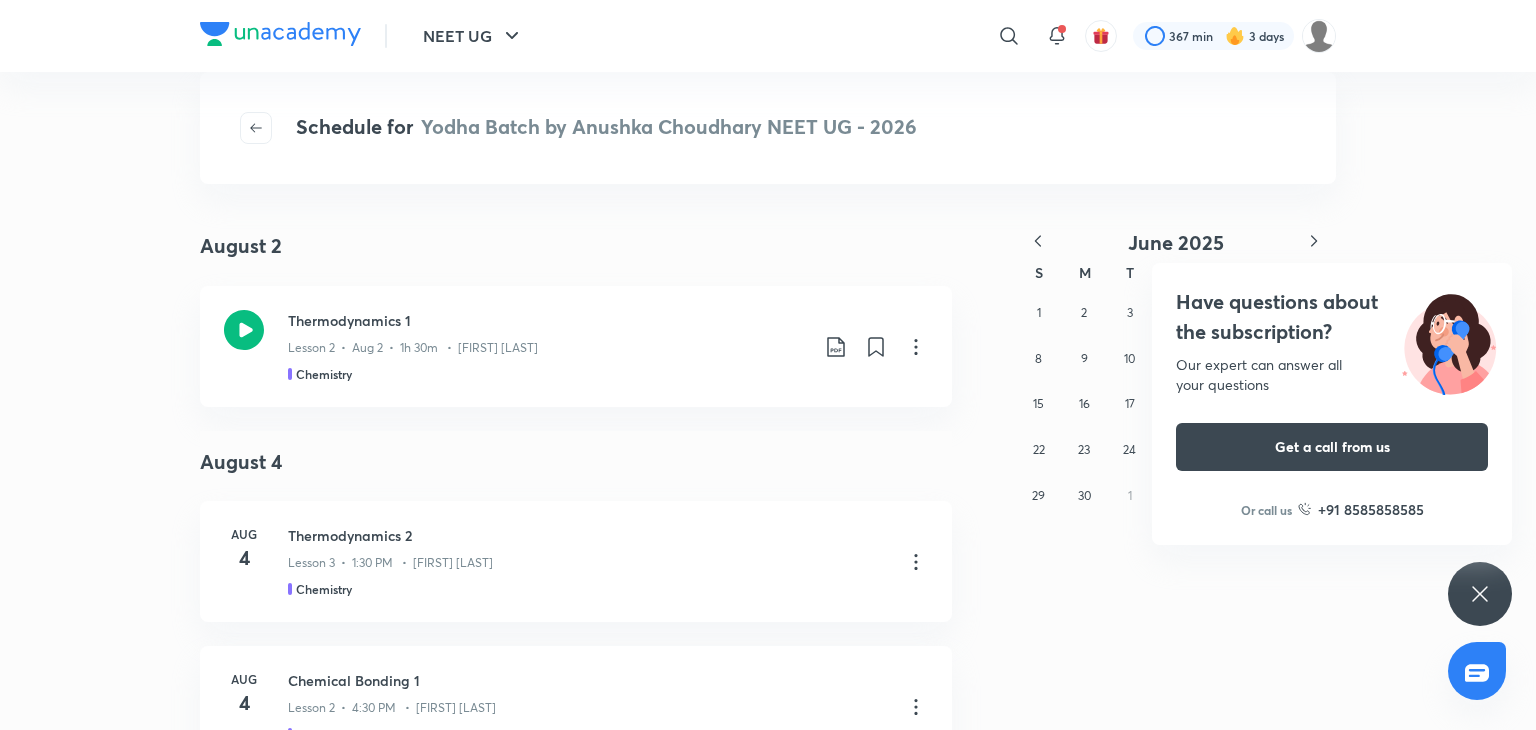 click 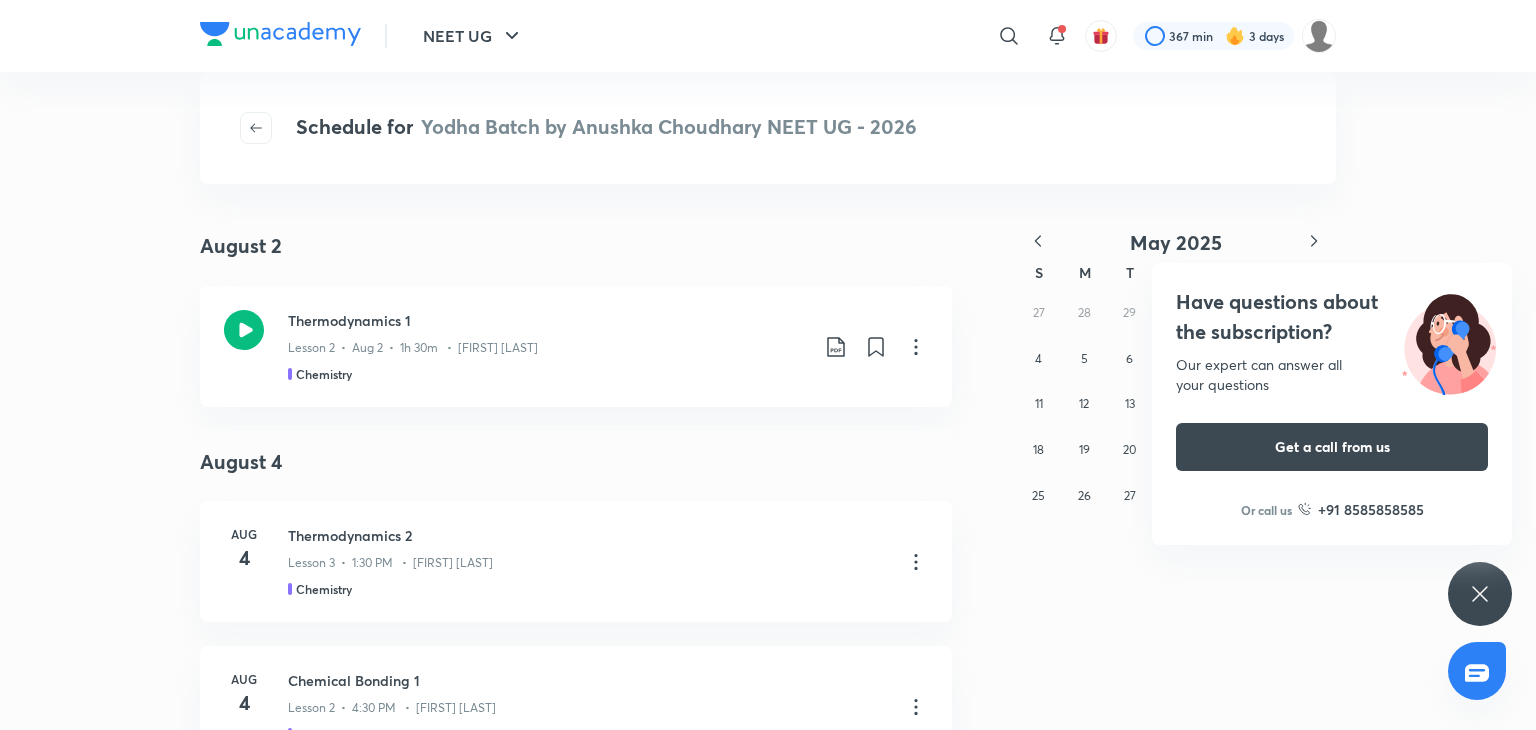 click 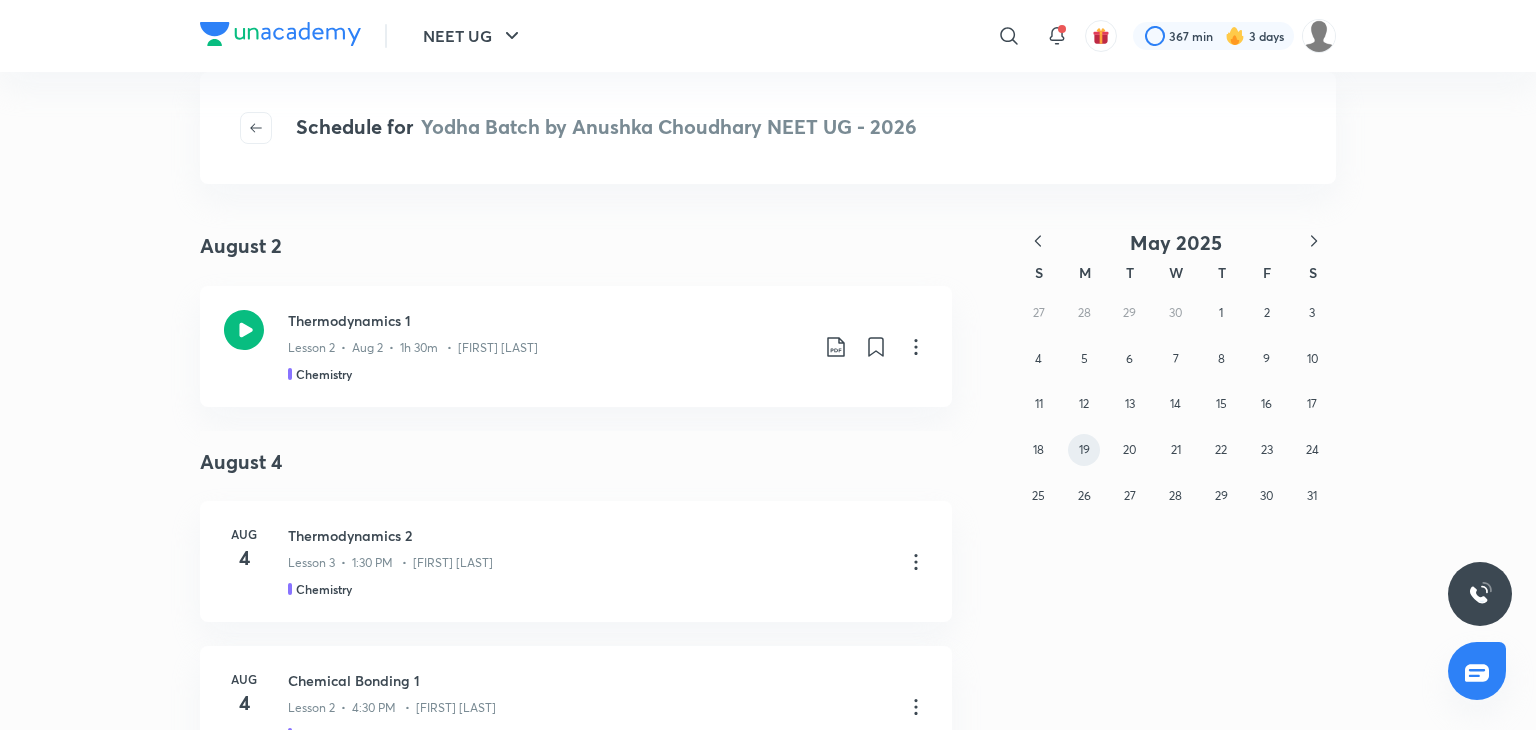click on "19" at bounding box center (1084, 449) 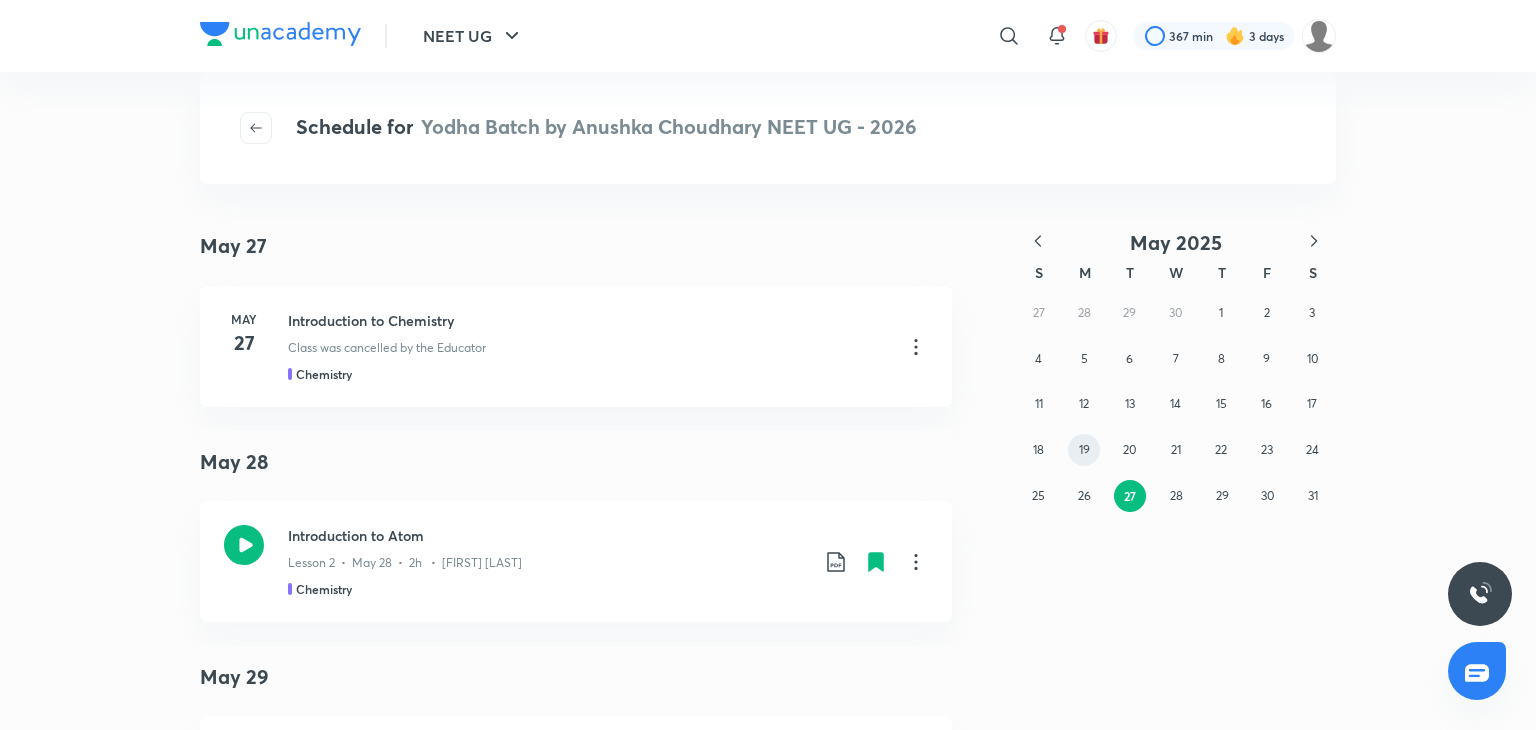 scroll, scrollTop: 66, scrollLeft: 0, axis: vertical 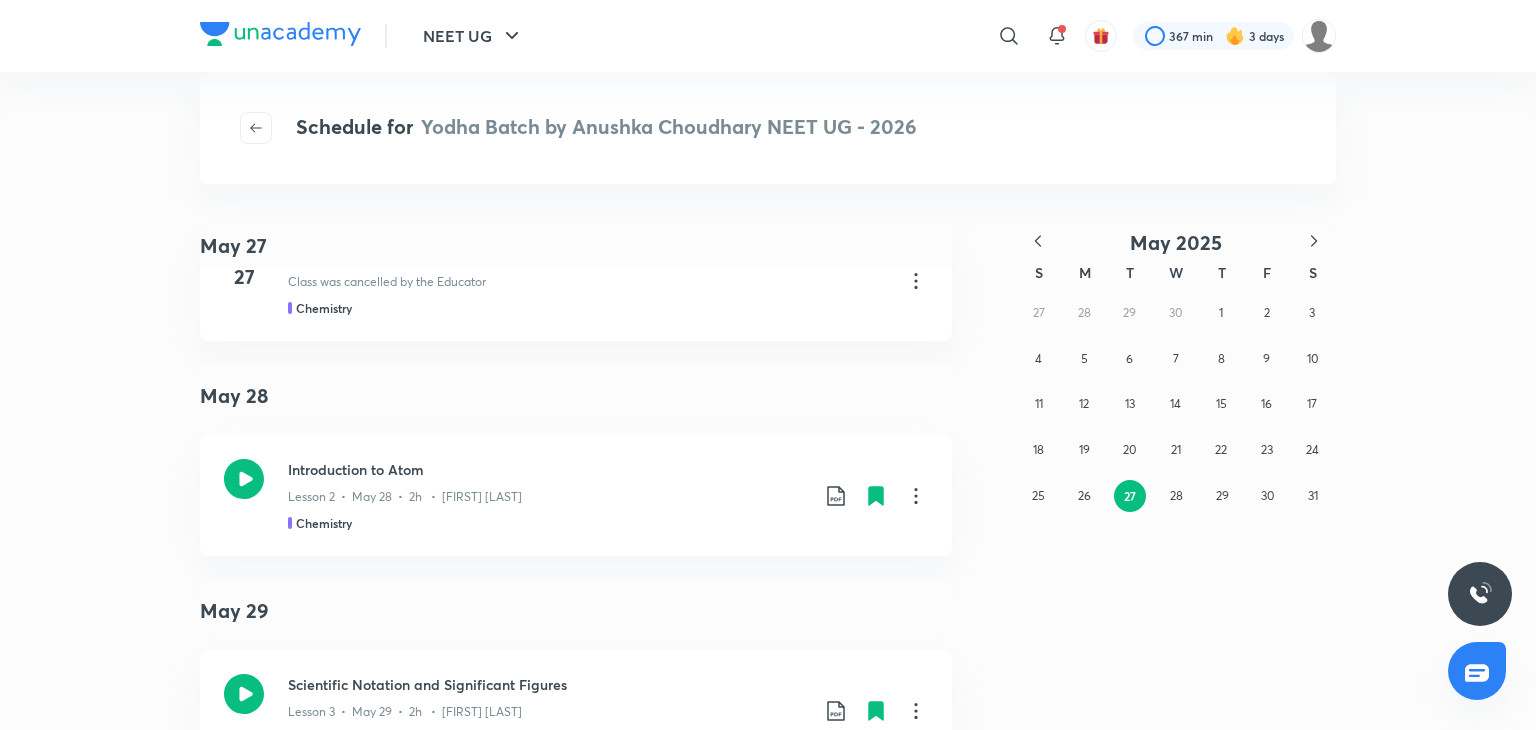 click on "27" at bounding box center (1130, 496) 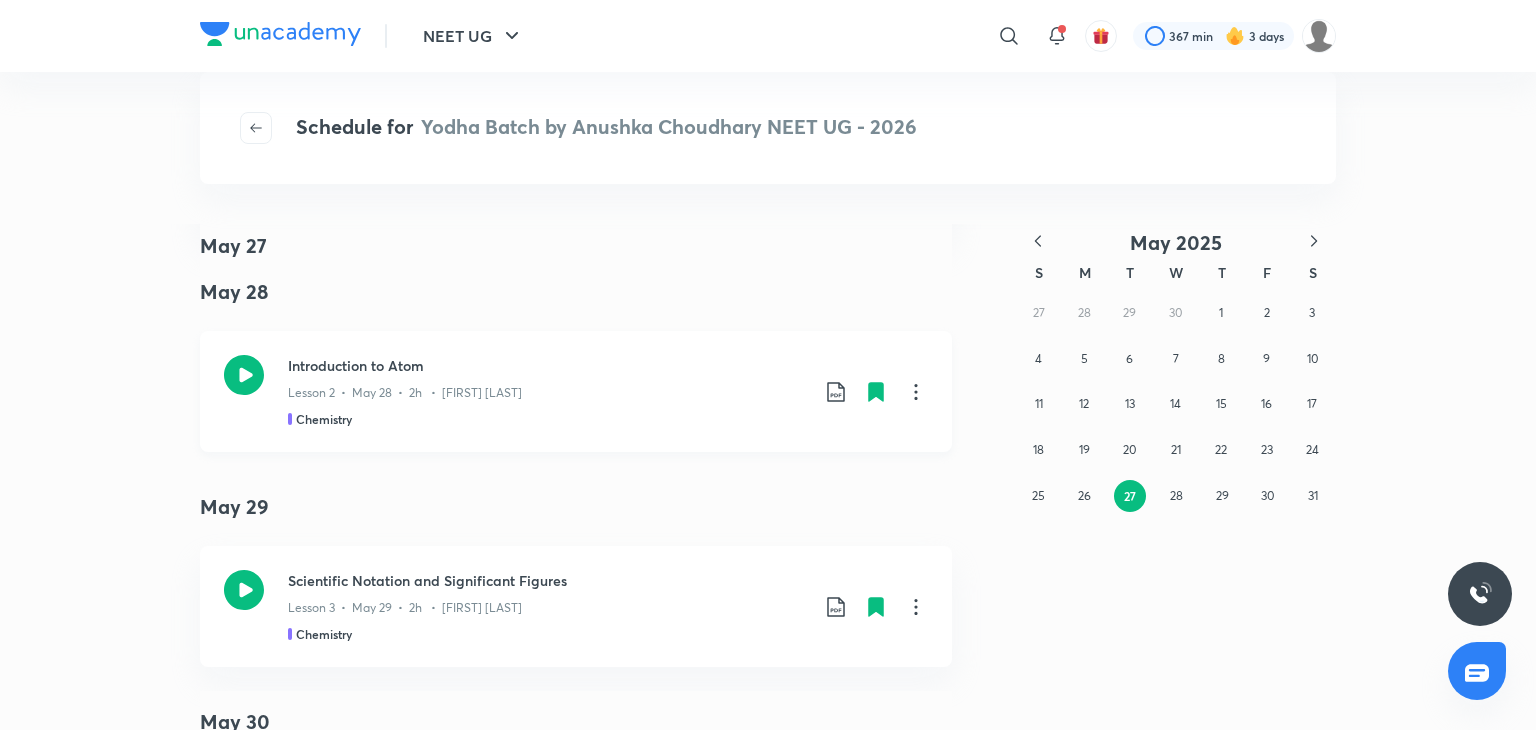 scroll, scrollTop: 168, scrollLeft: 0, axis: vertical 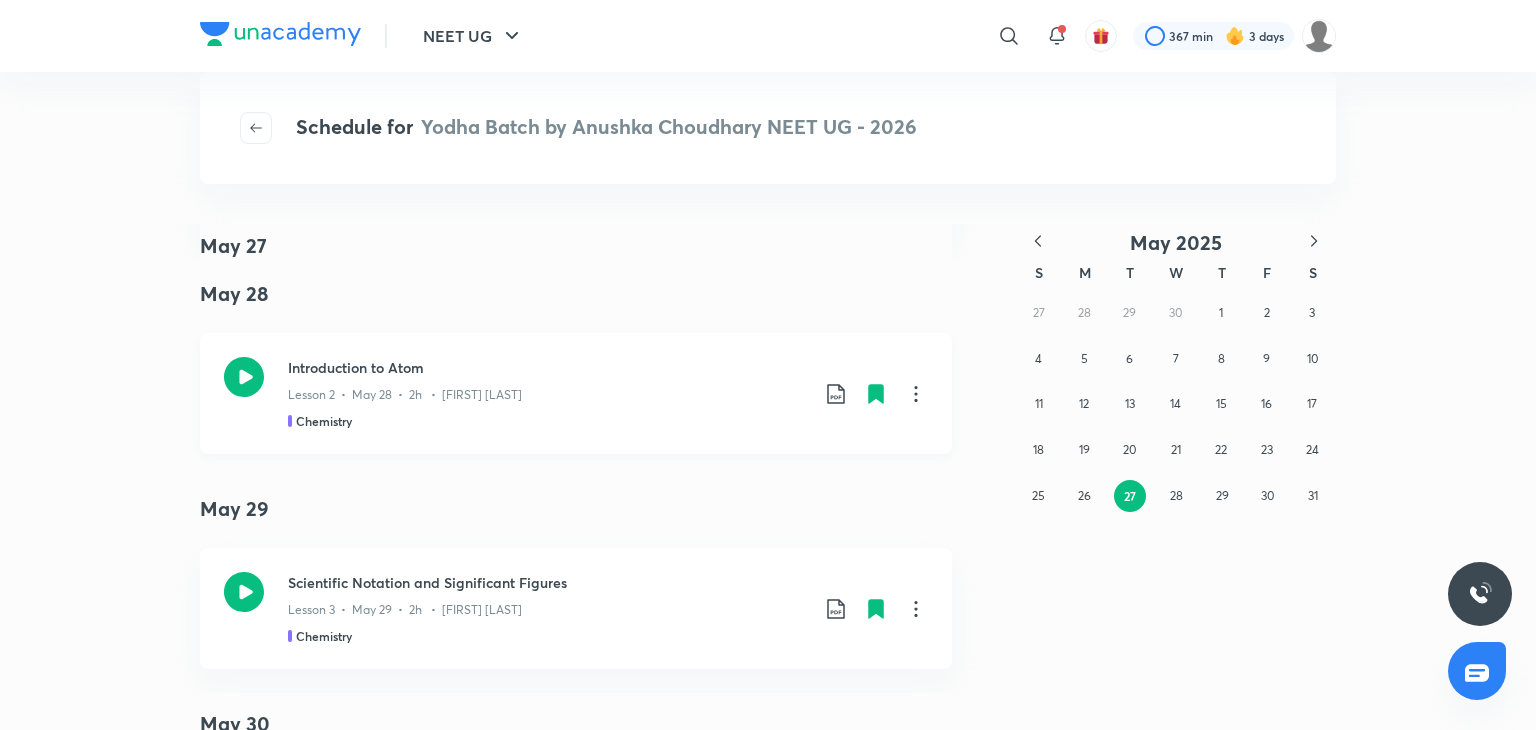 click 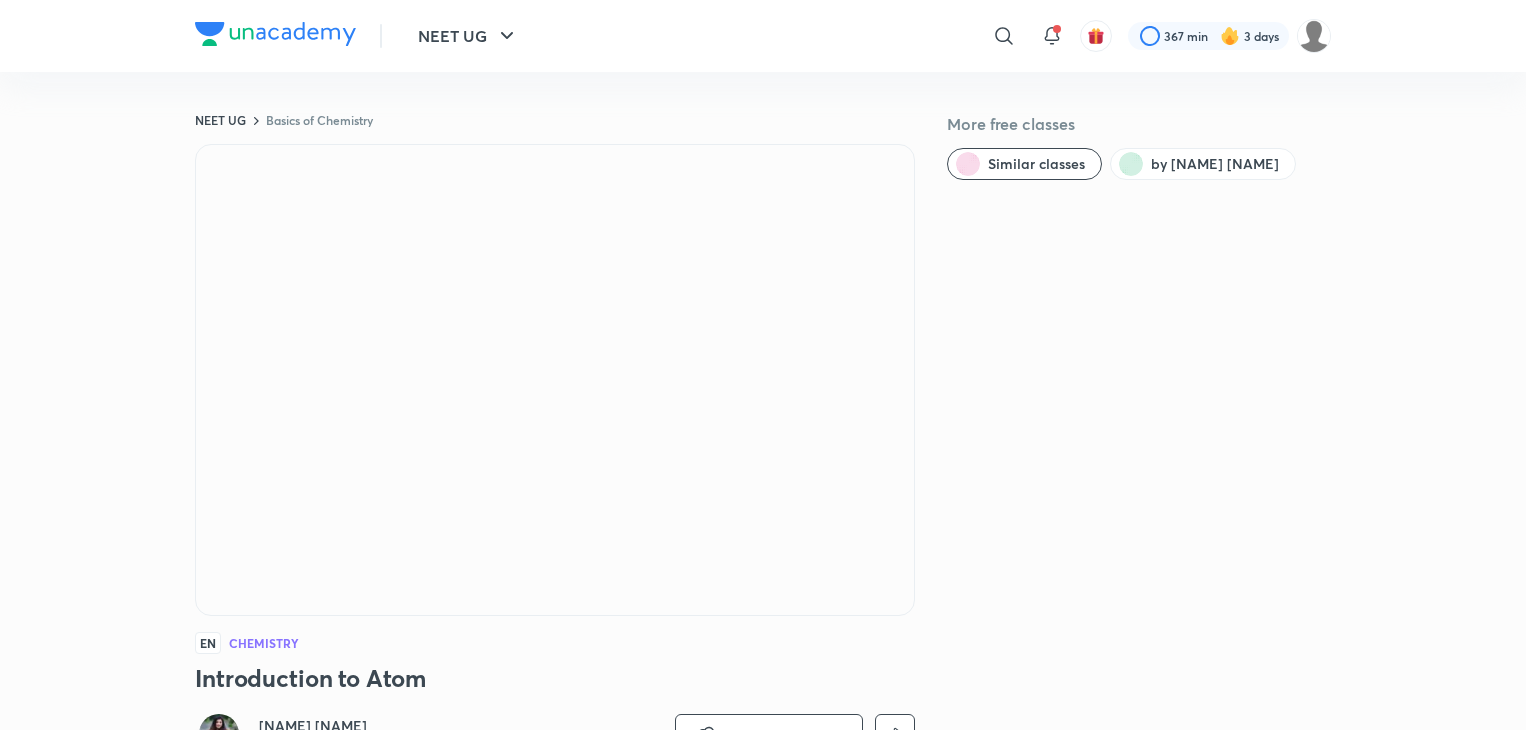 scroll, scrollTop: 0, scrollLeft: 0, axis: both 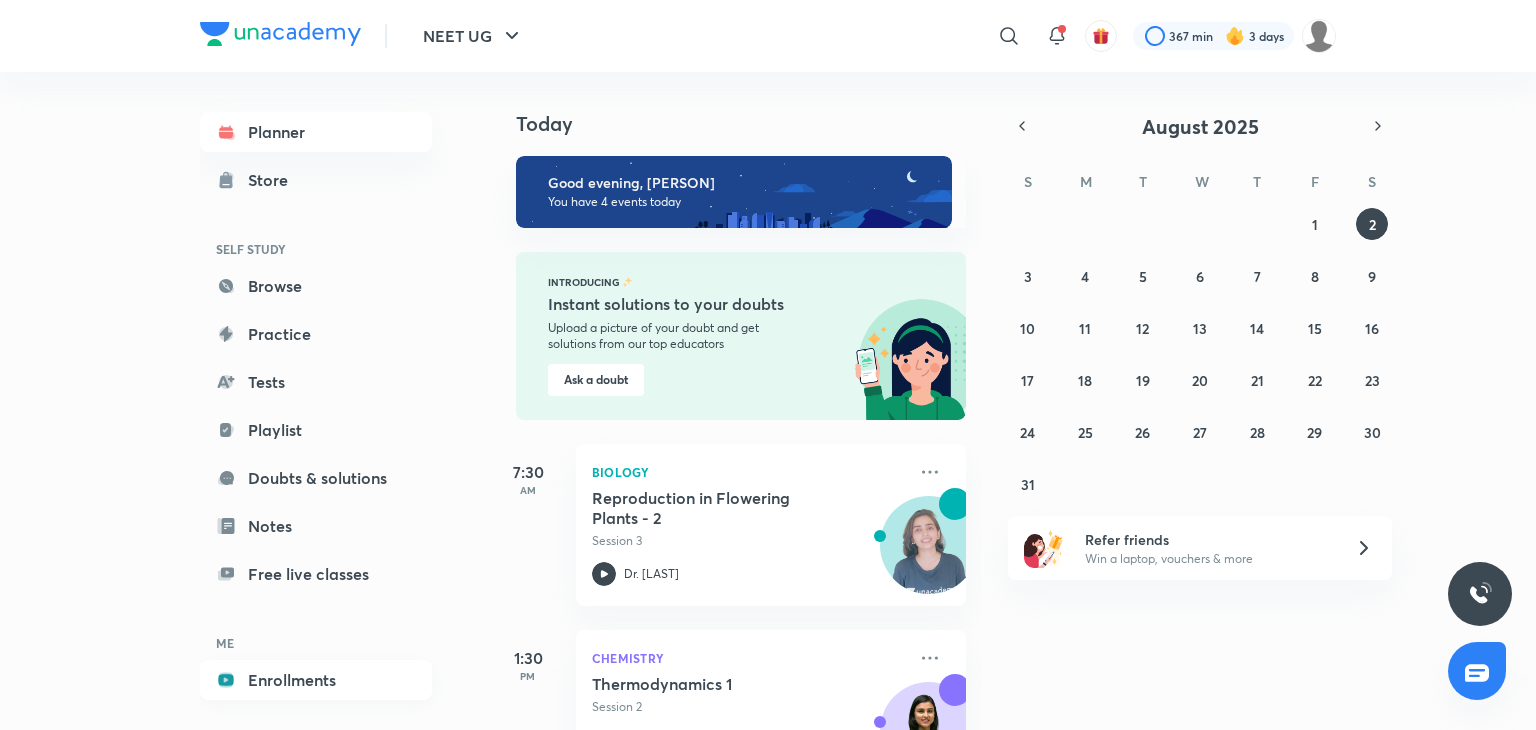 click on "Enrollments" at bounding box center (316, 680) 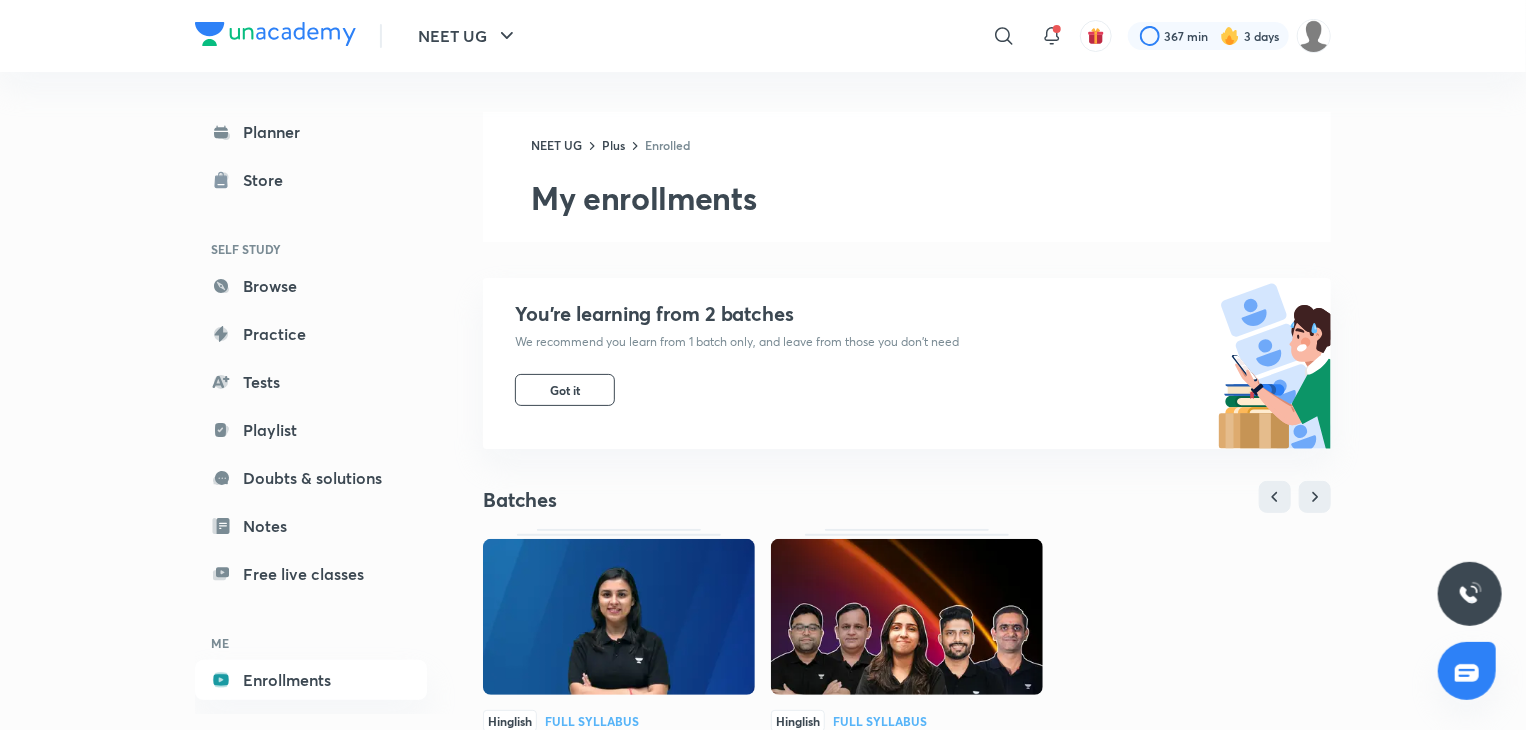 click at bounding box center (619, 617) 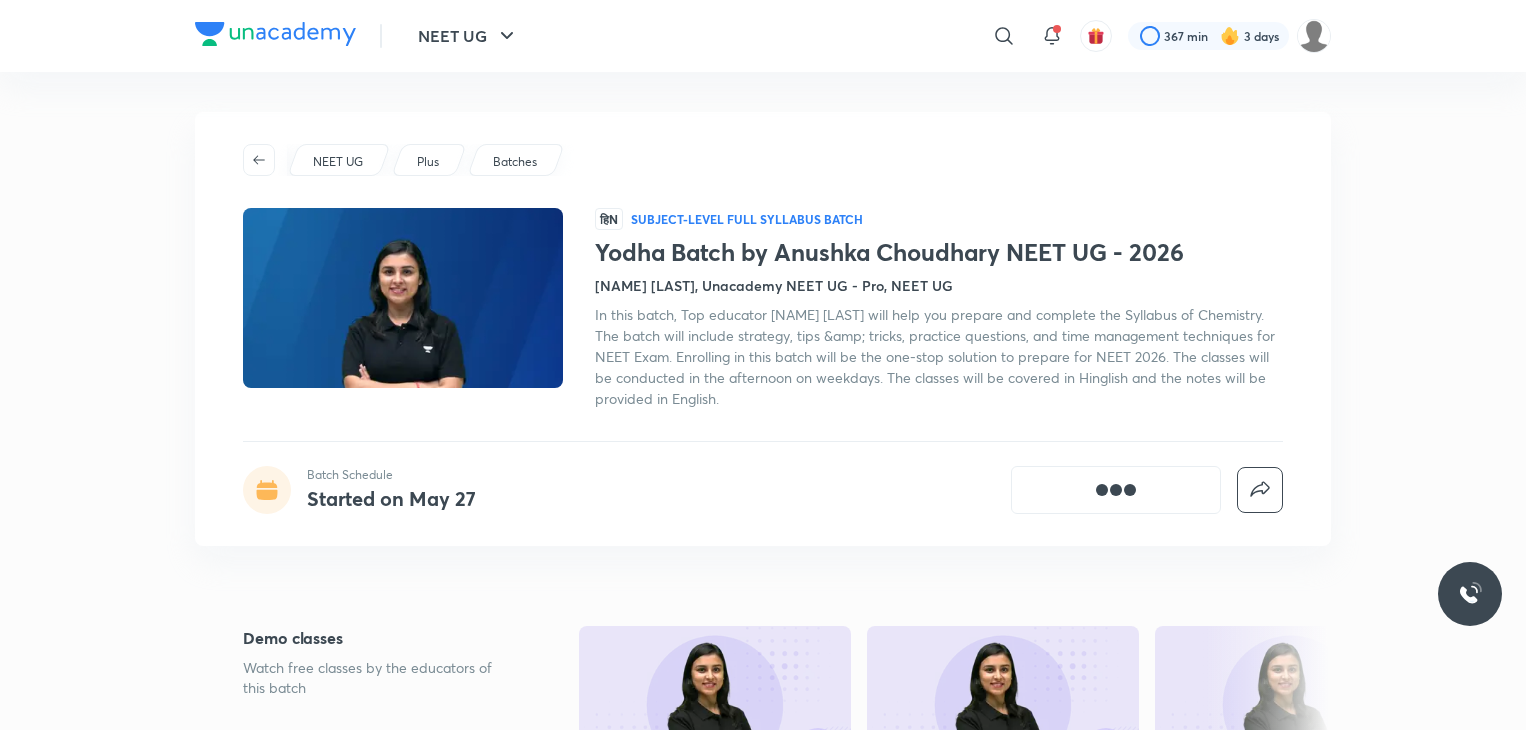 scroll, scrollTop: 0, scrollLeft: 0, axis: both 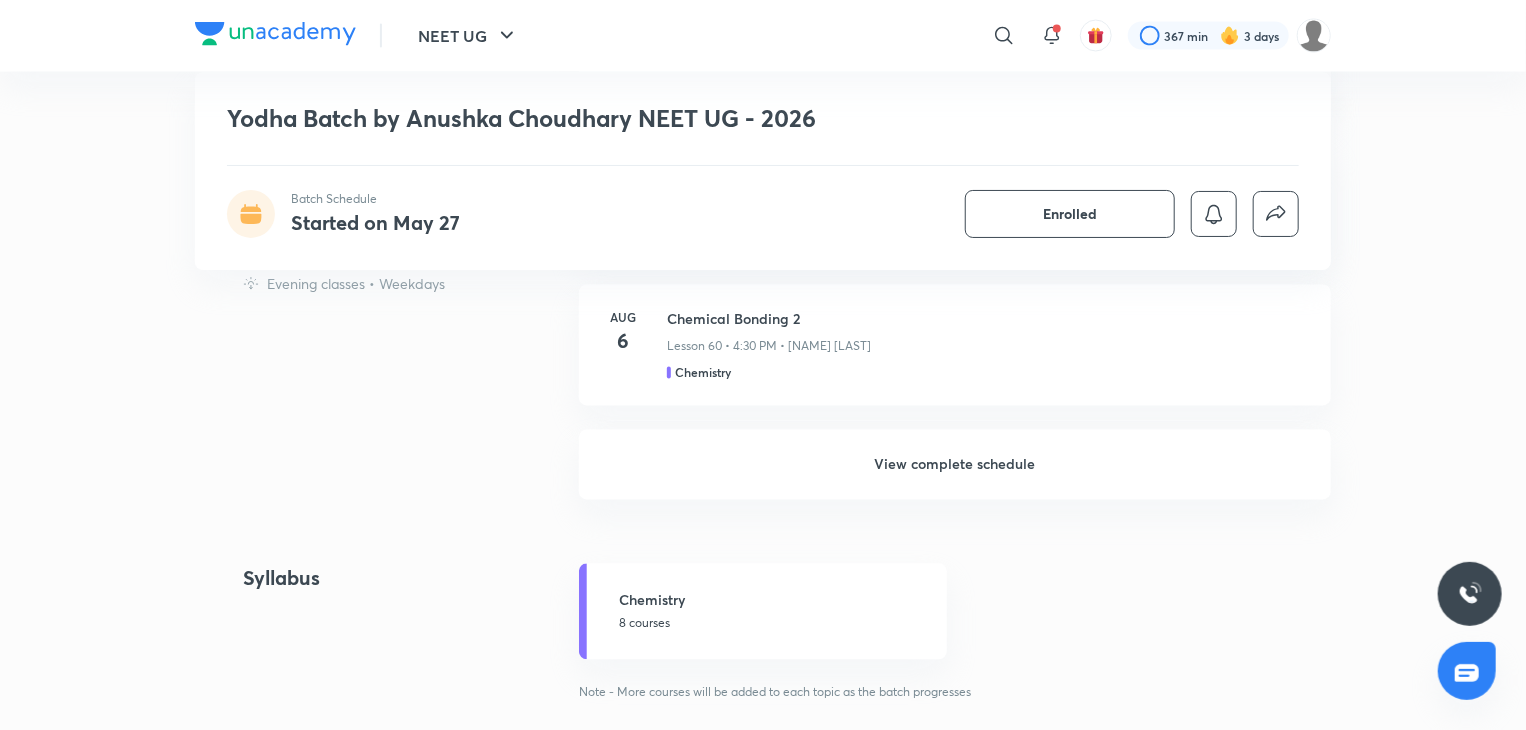 click on "View complete schedule" at bounding box center [955, 465] 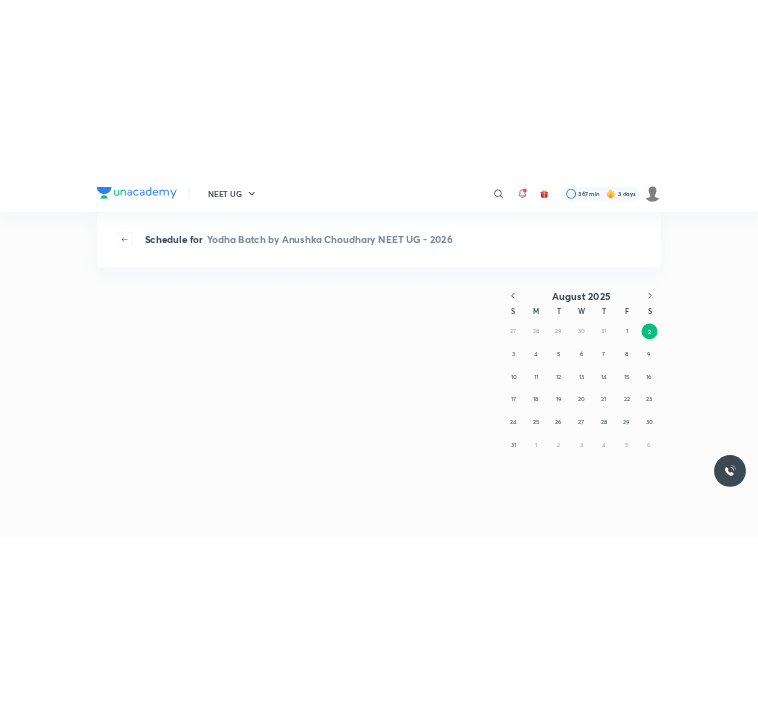 scroll, scrollTop: 0, scrollLeft: 0, axis: both 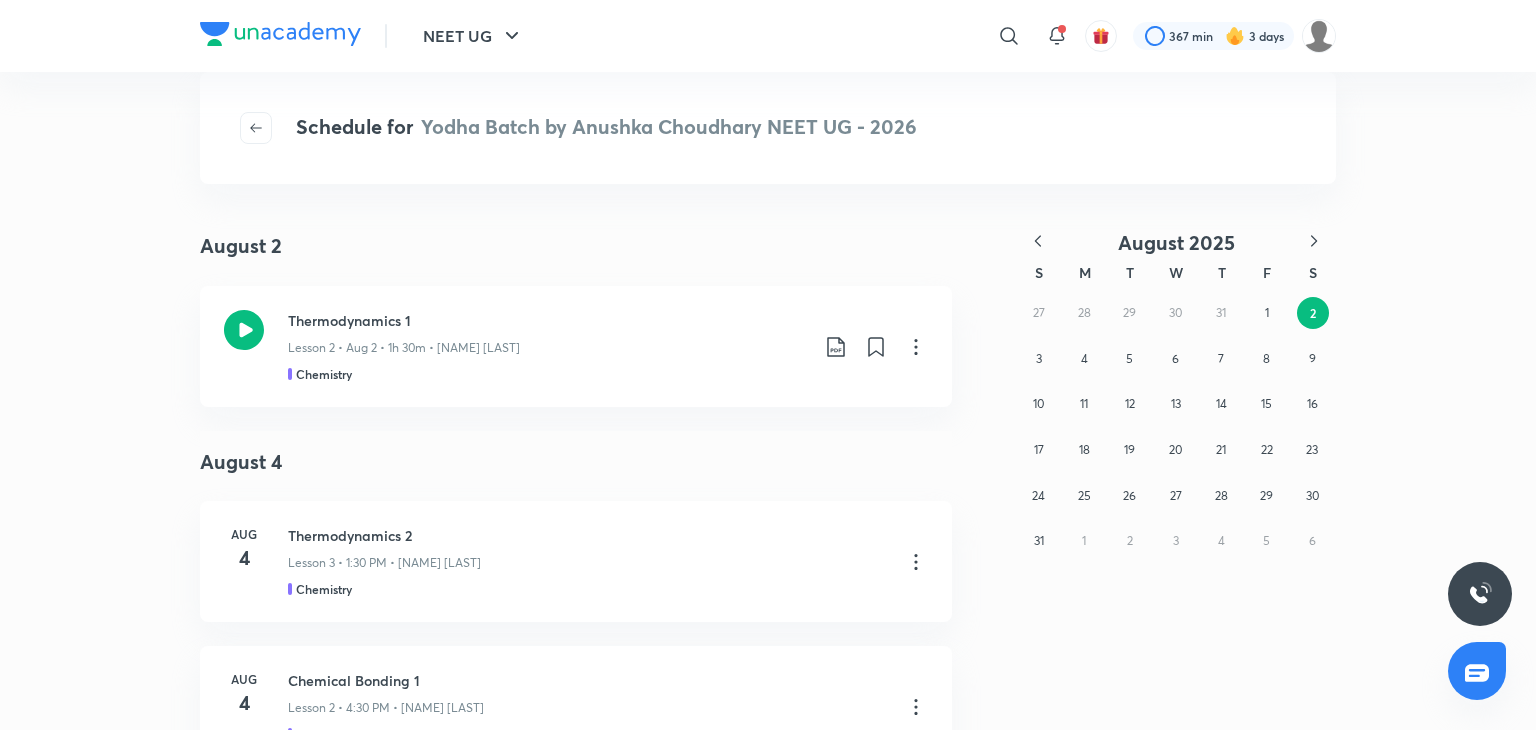 click at bounding box center [1038, 242] 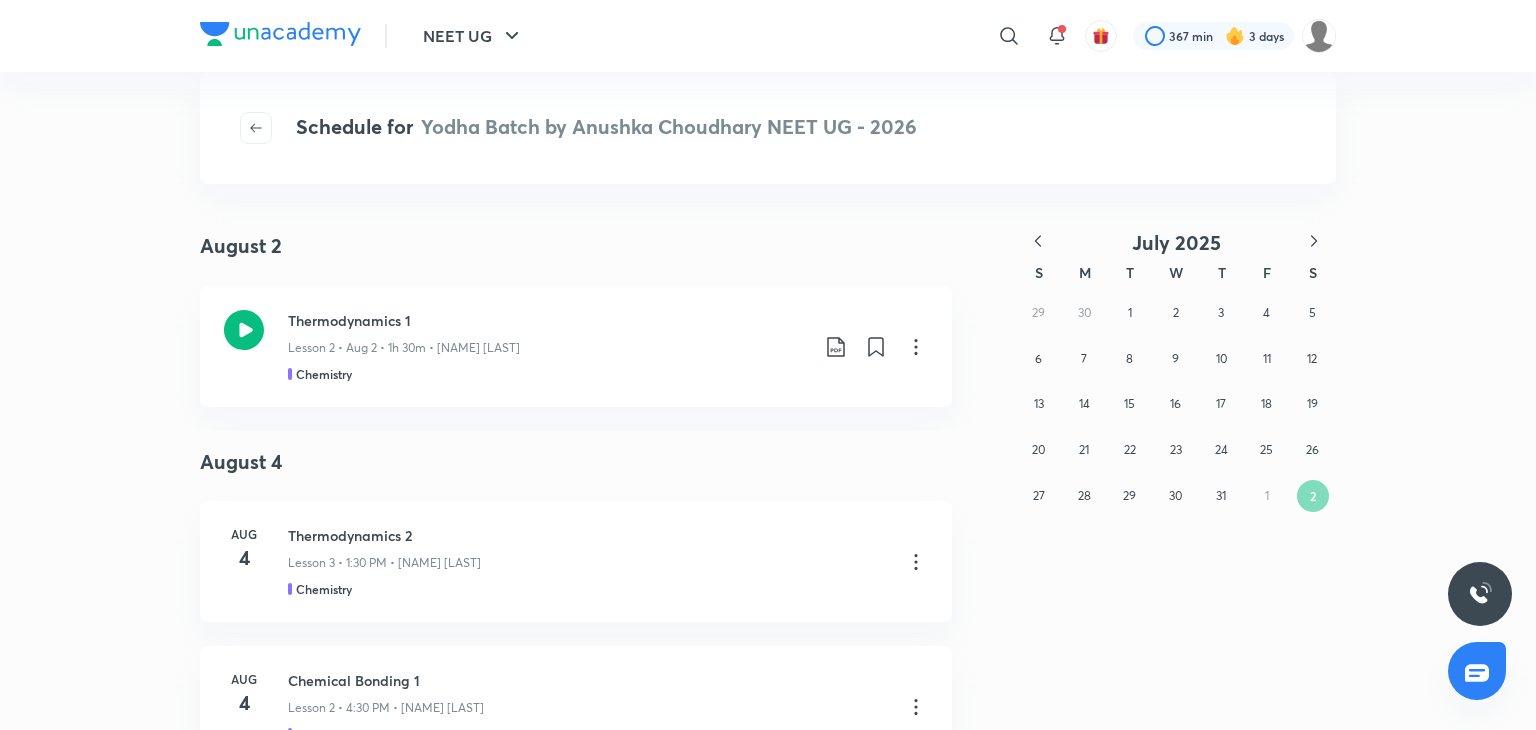 click at bounding box center (1038, 242) 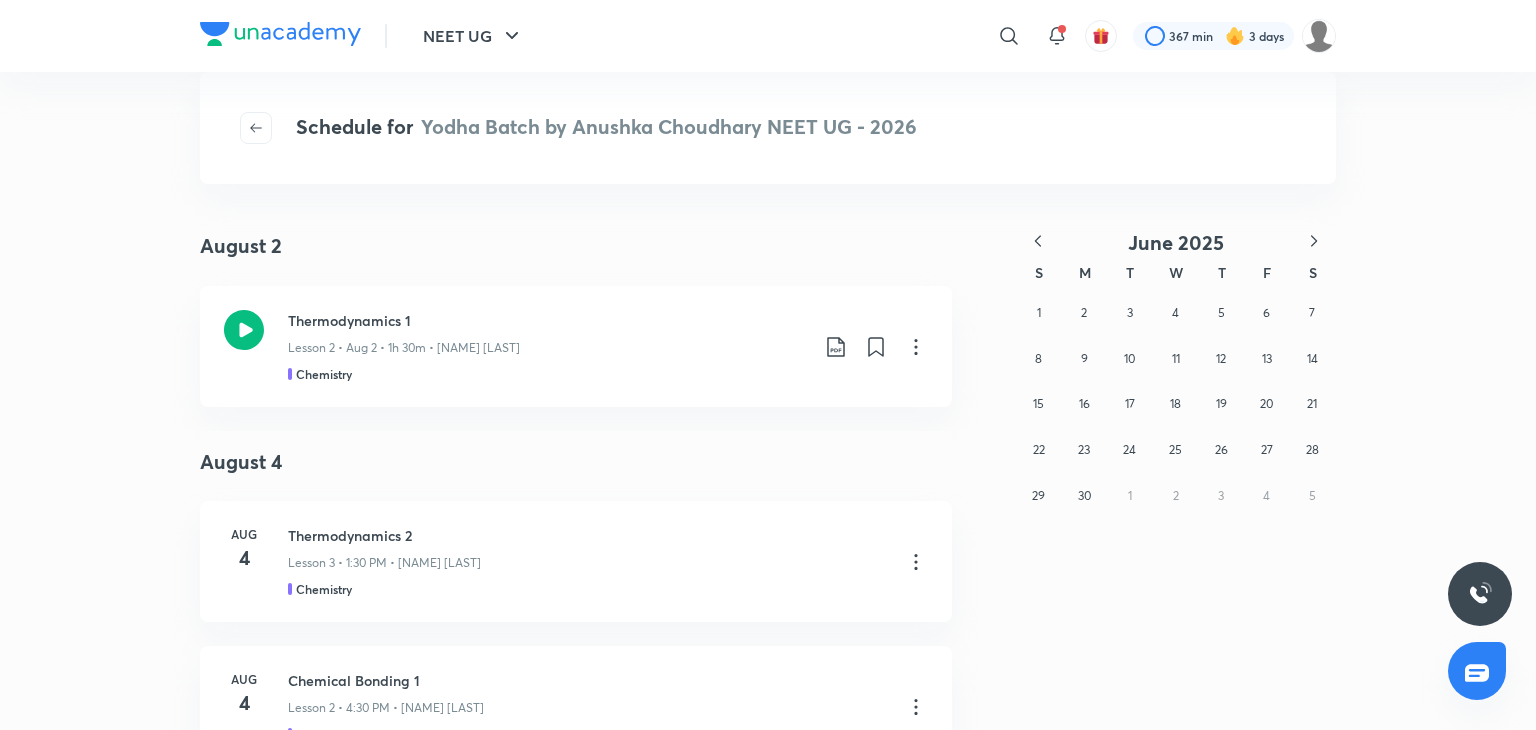 click at bounding box center (1038, 242) 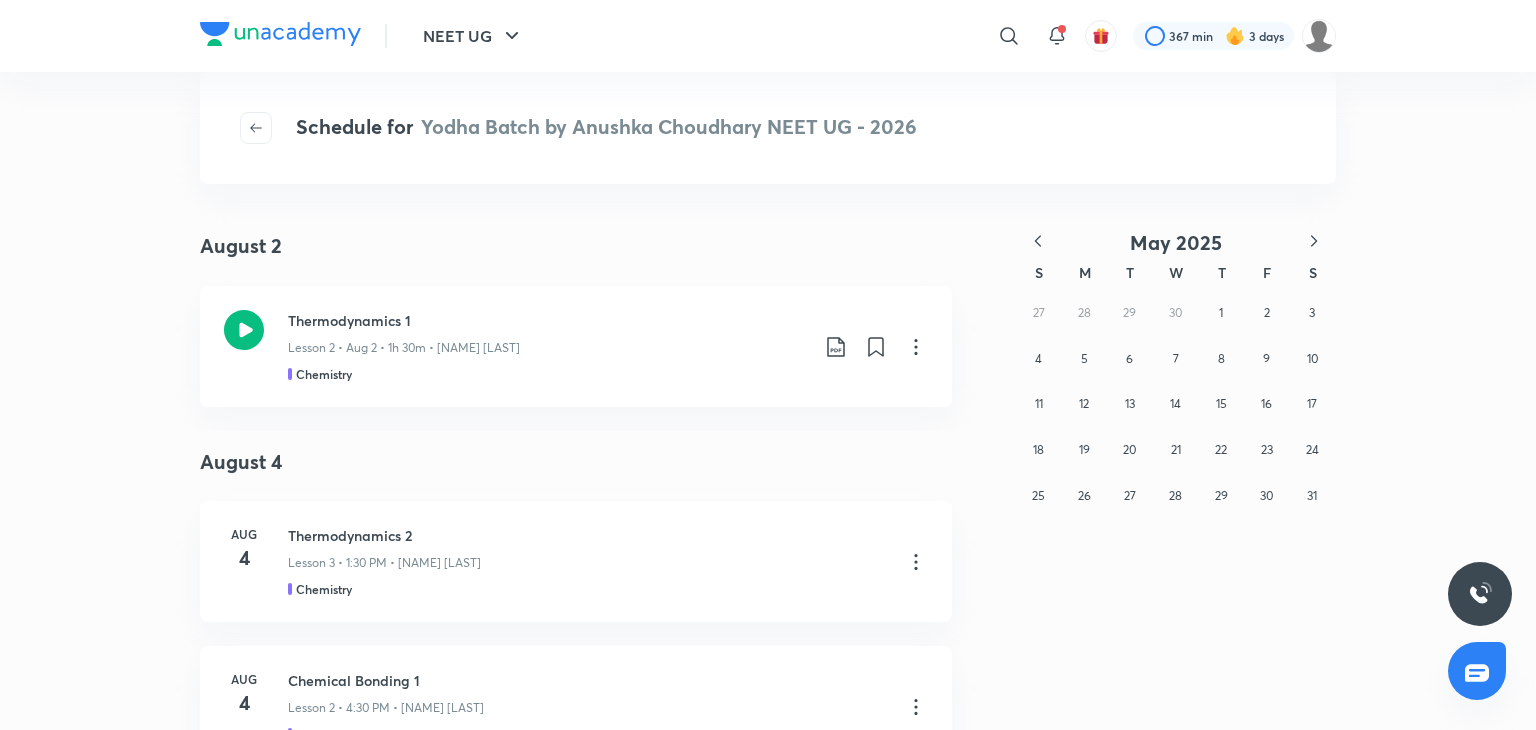 click at bounding box center [1038, 242] 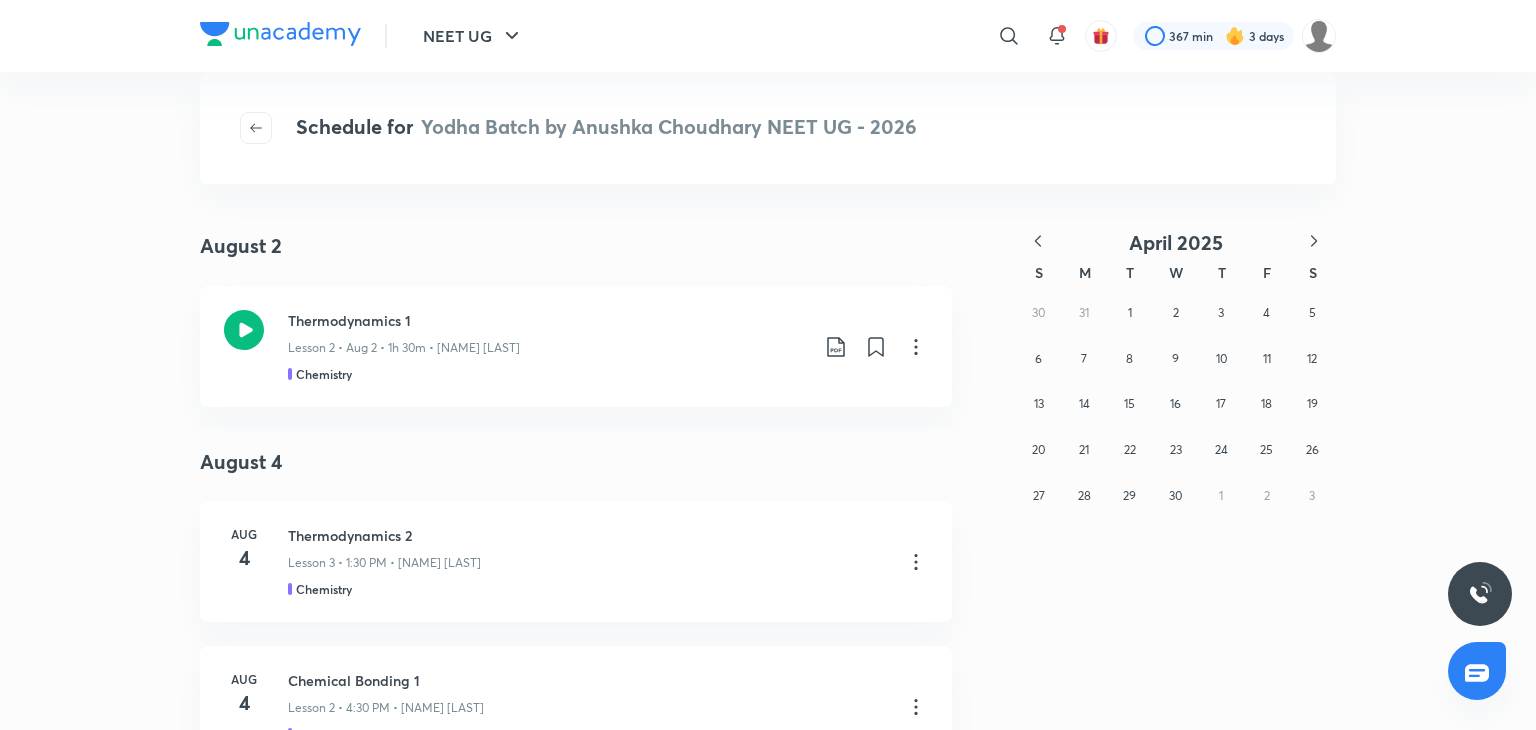 click 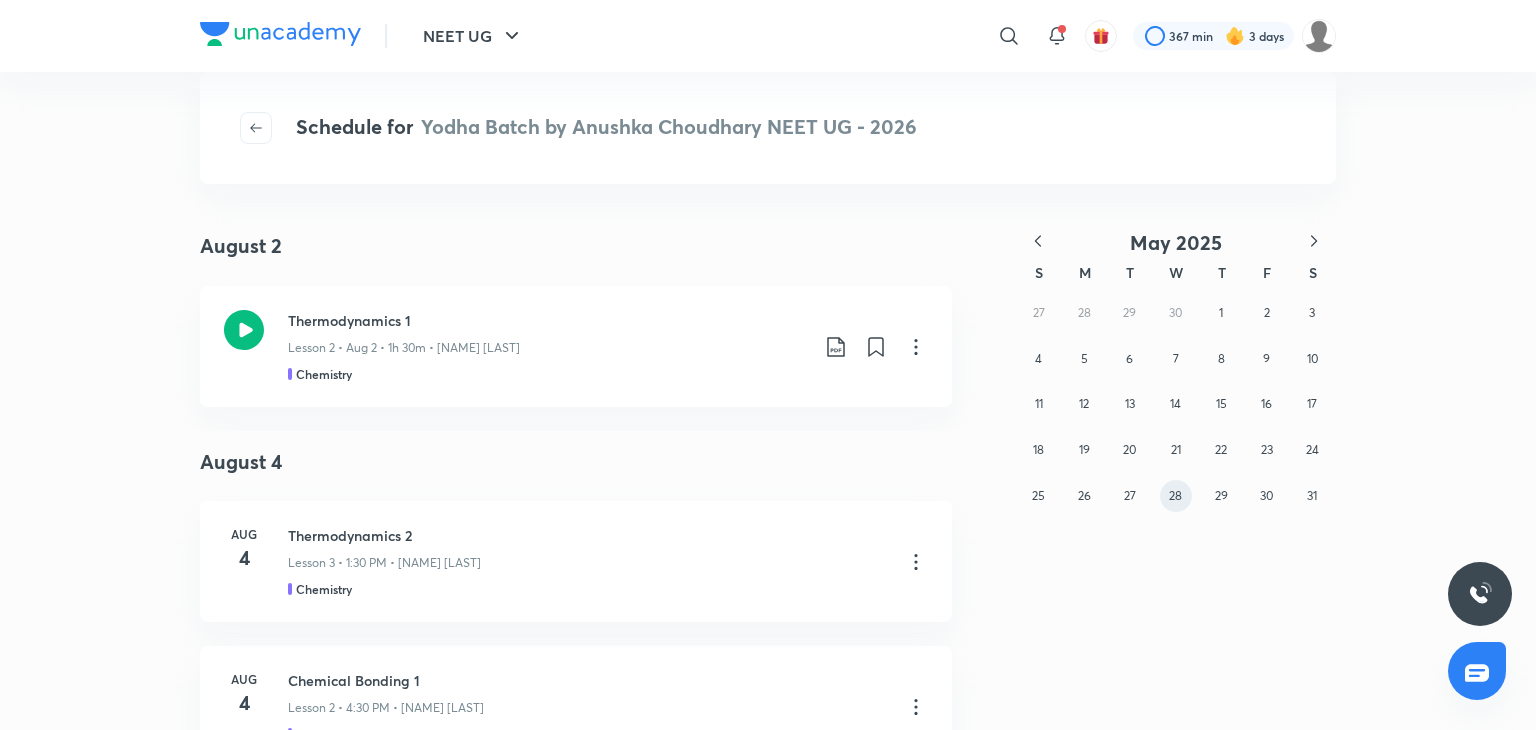 click on "28" at bounding box center (1176, 496) 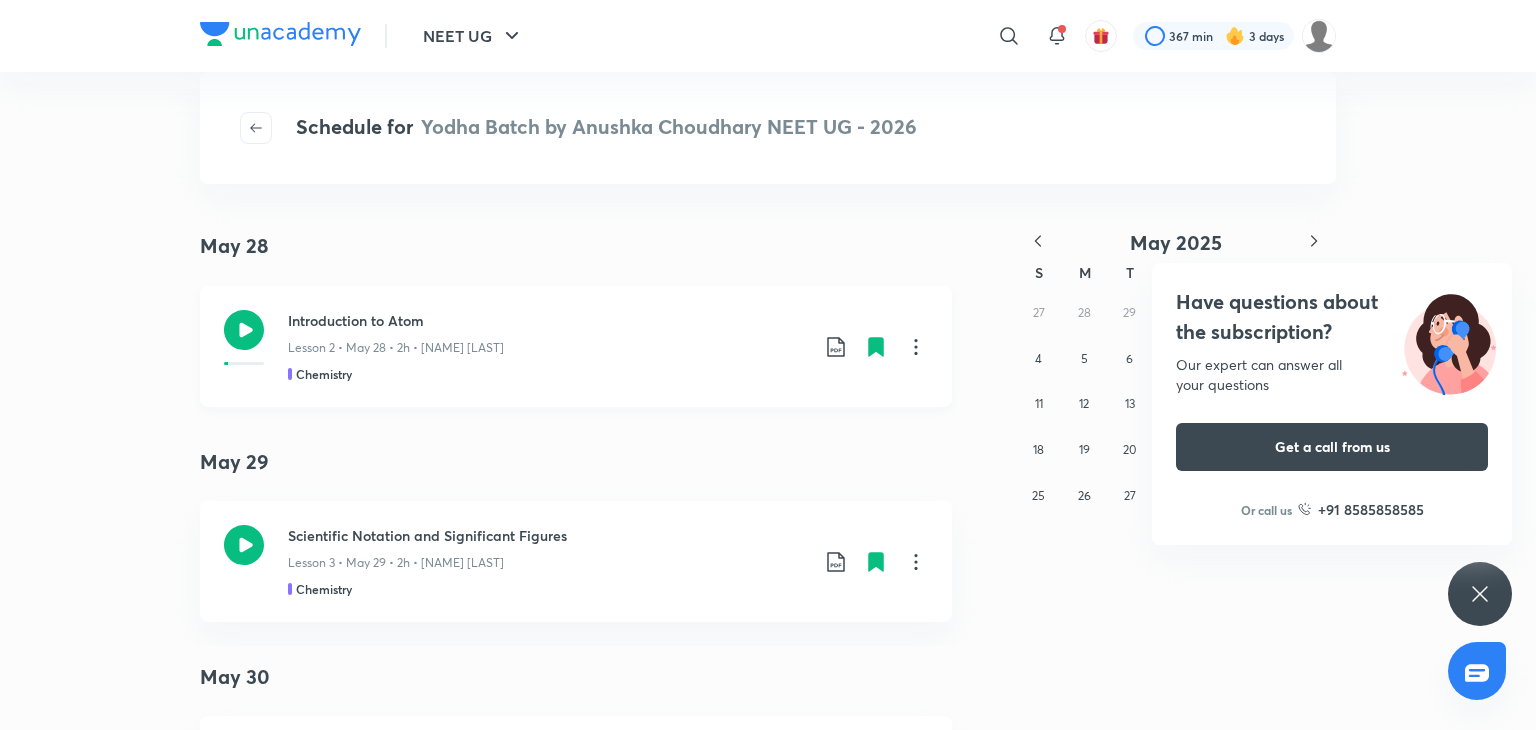 click 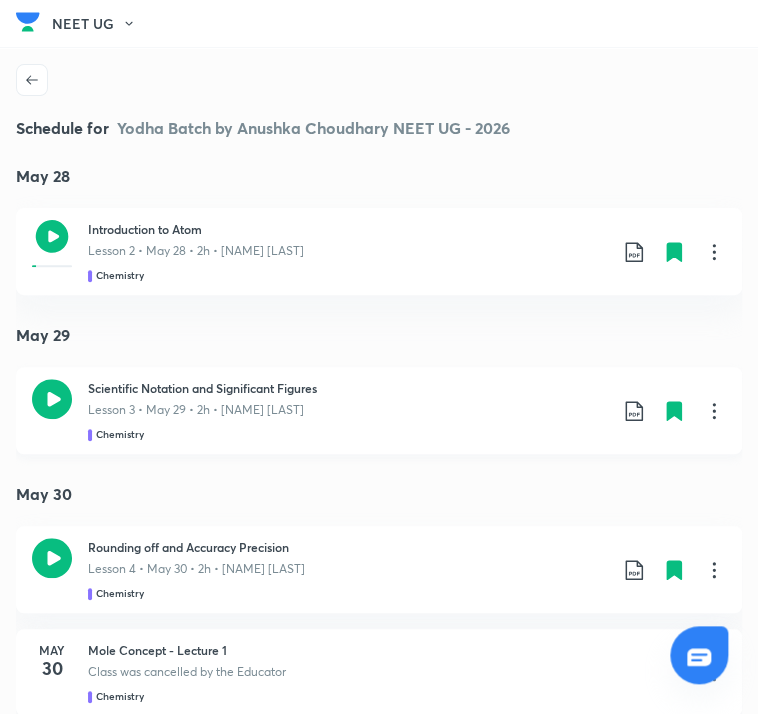 click 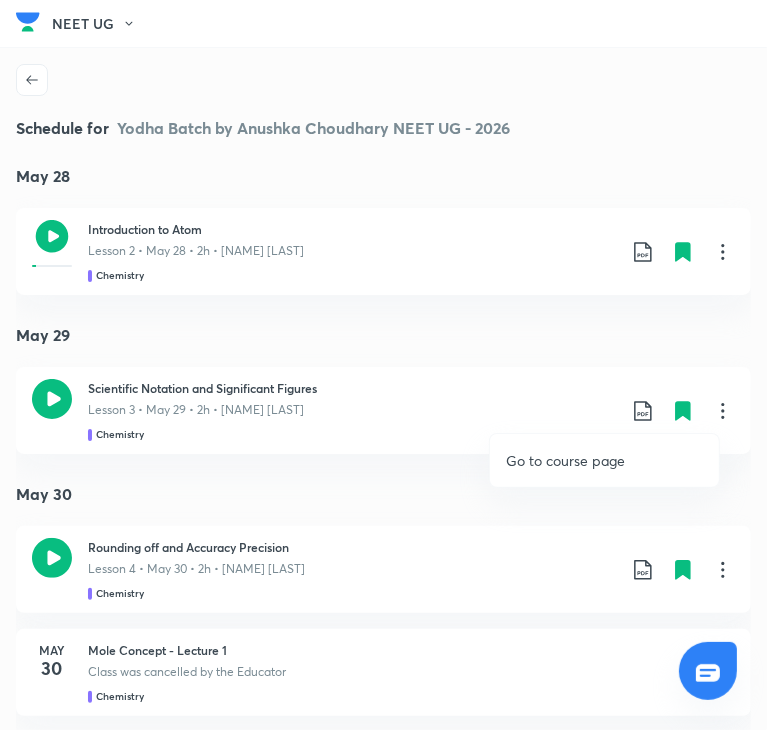 click at bounding box center (383, 365) 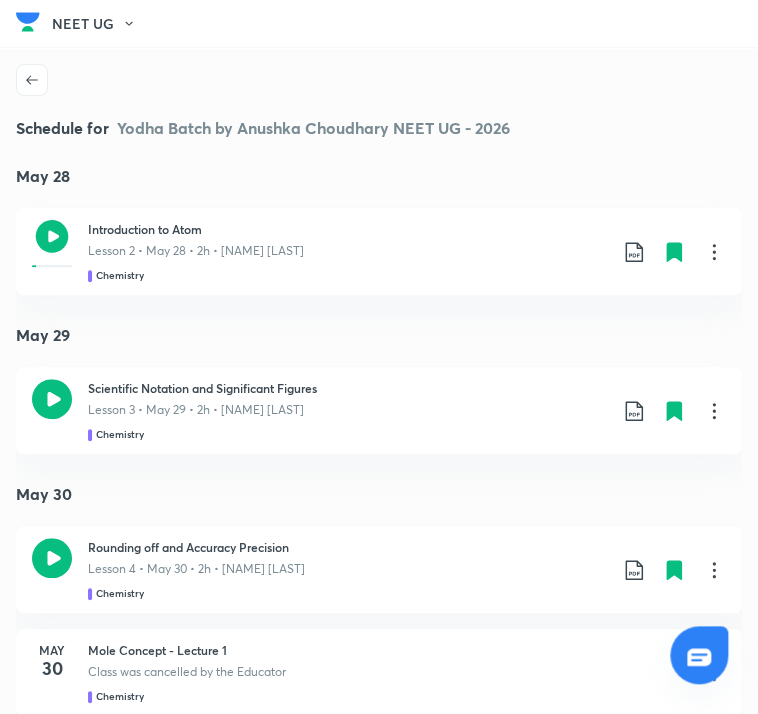 click 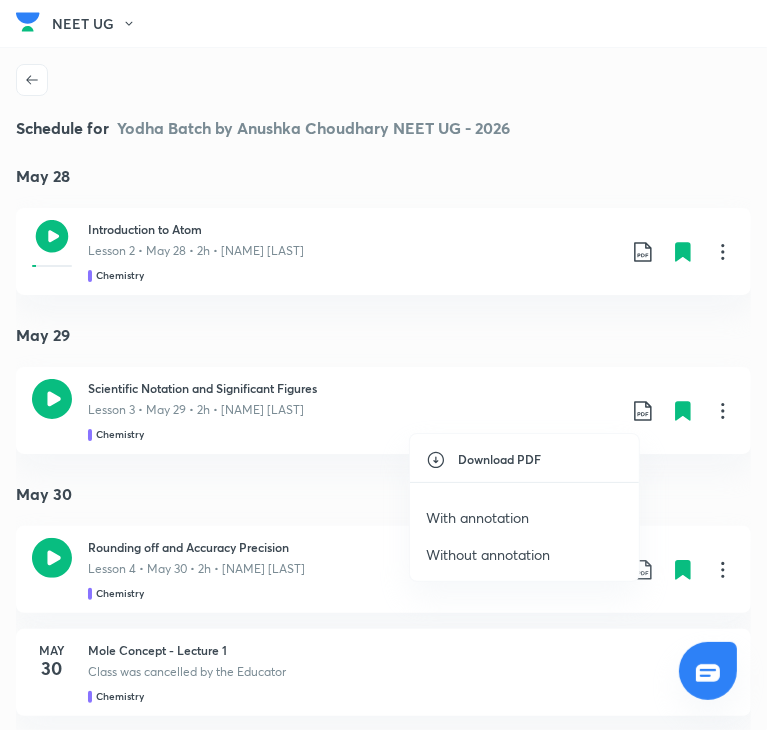 click on "With annotation" at bounding box center [524, 517] 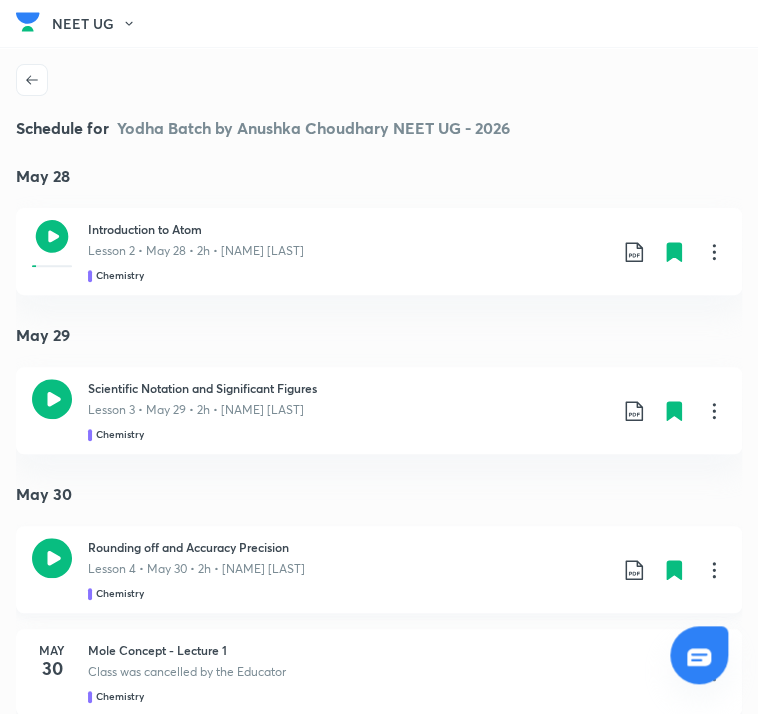 click 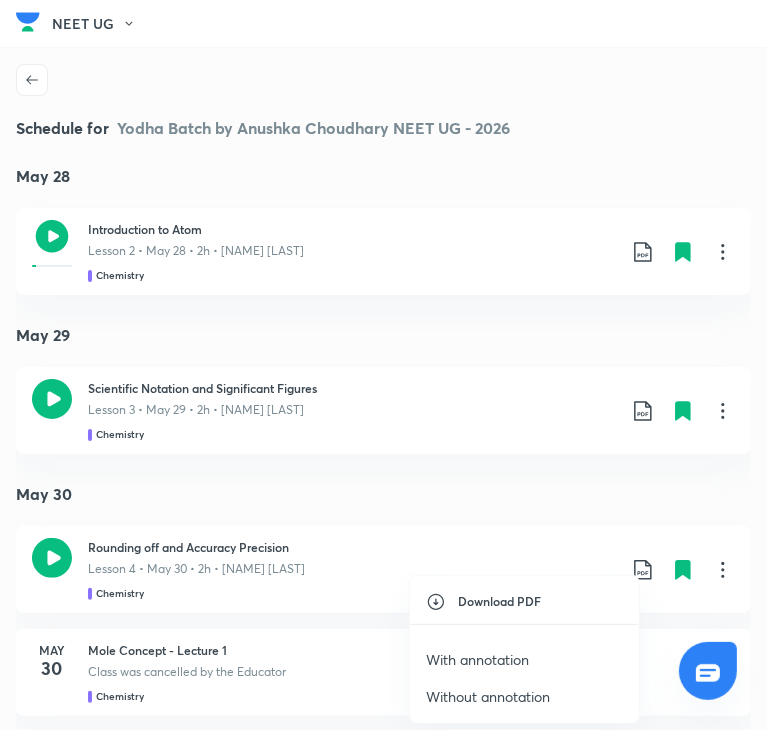 click on "With annotation" at bounding box center (524, 659) 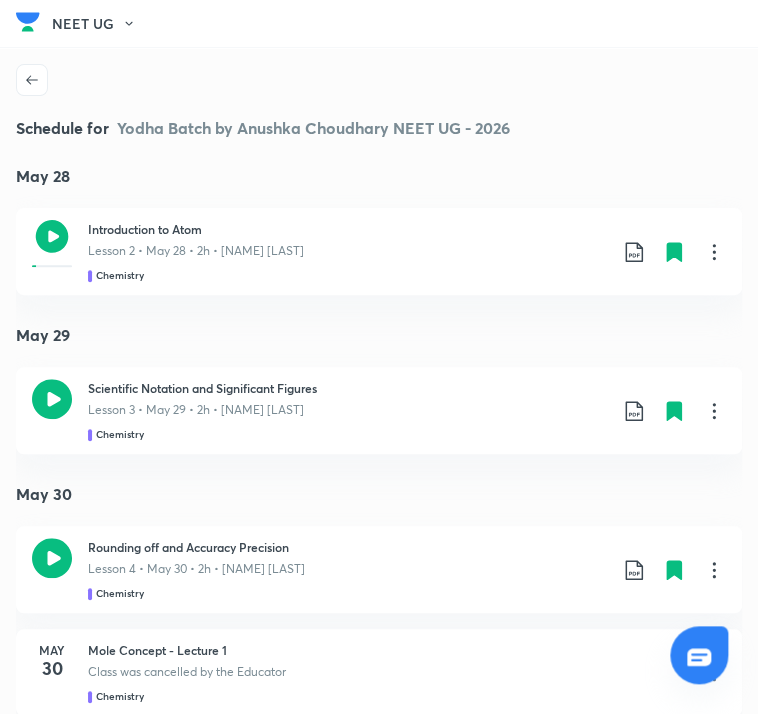 click on "Class was cancelled by the Educator" at bounding box center (387, 670) 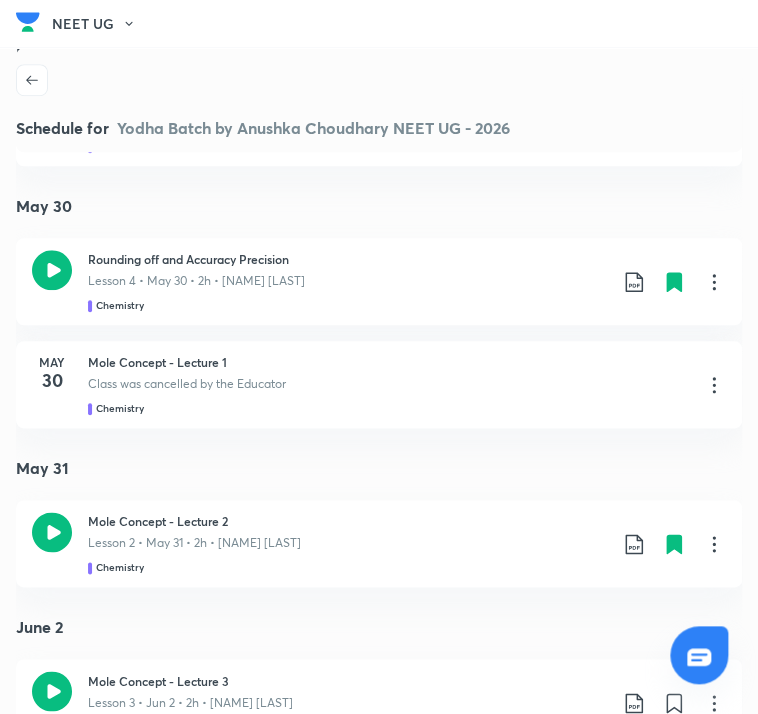 scroll, scrollTop: 291, scrollLeft: 0, axis: vertical 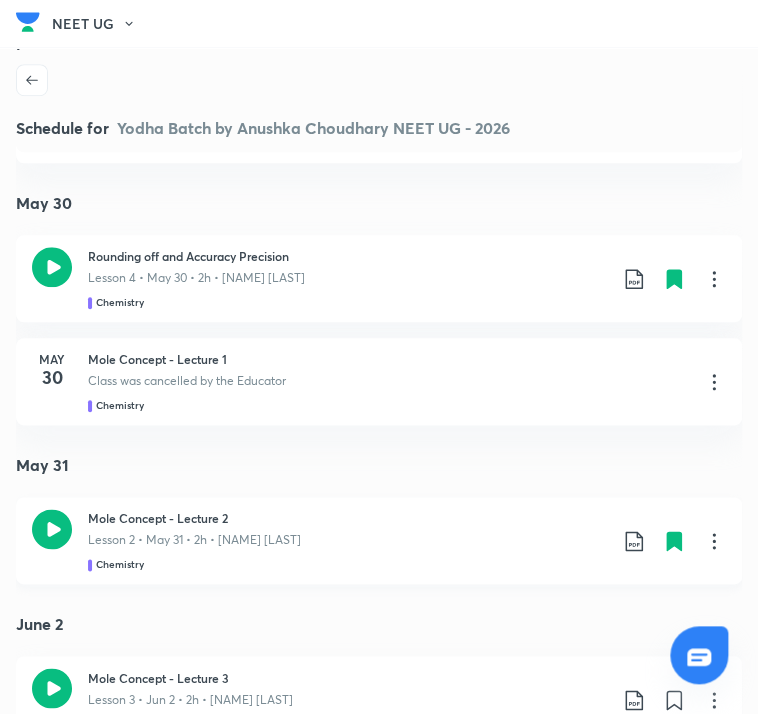 click 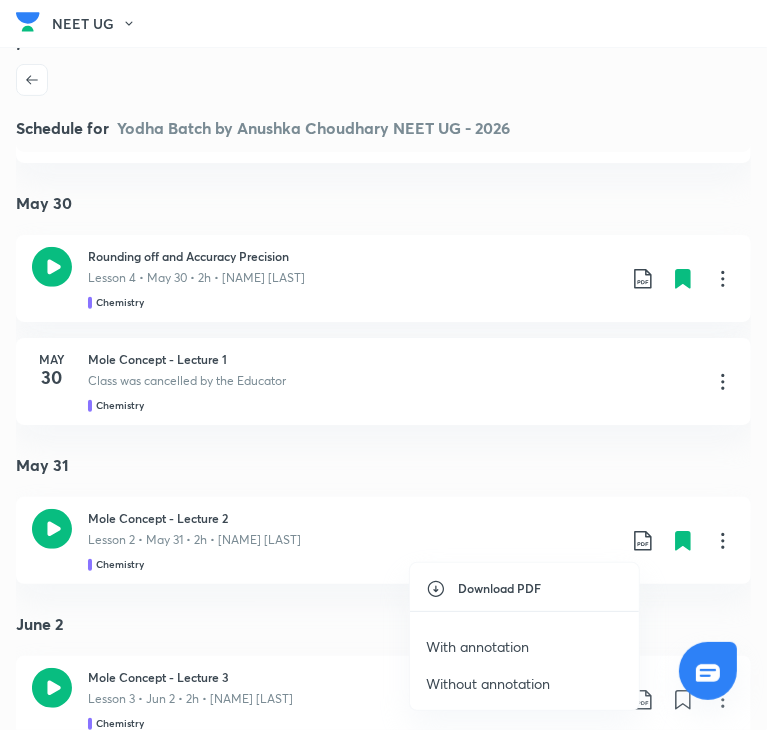 click on "With annotation" at bounding box center [524, 646] 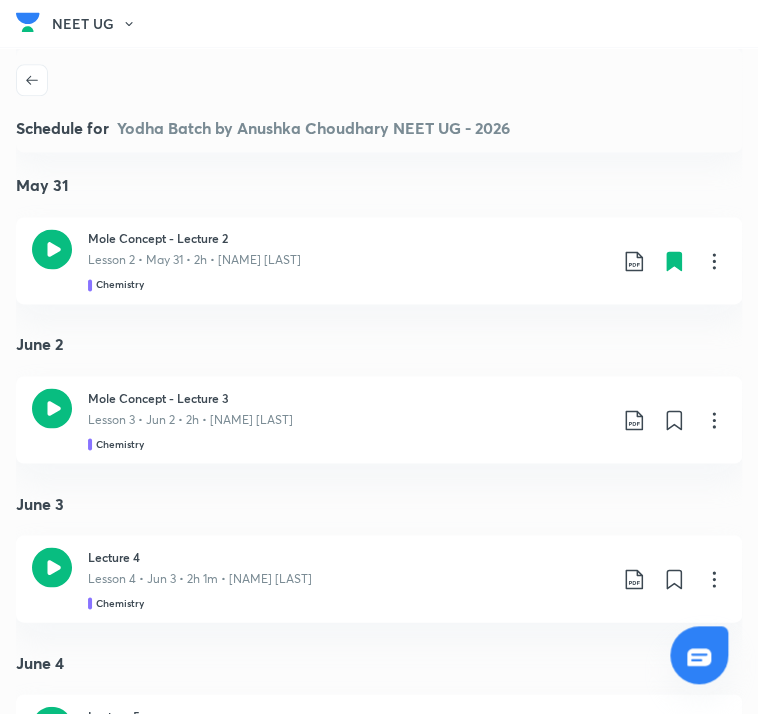 scroll, scrollTop: 572, scrollLeft: 3, axis: both 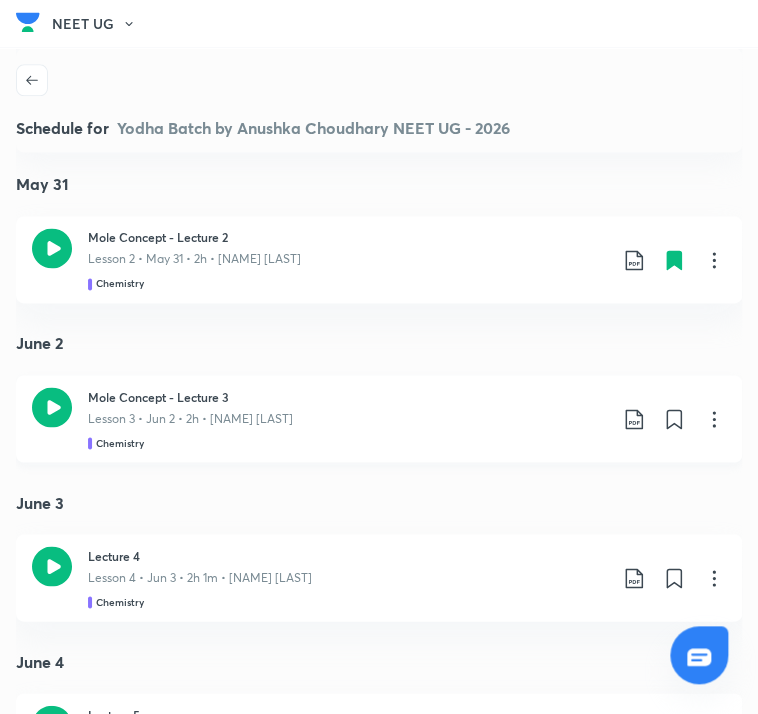 click 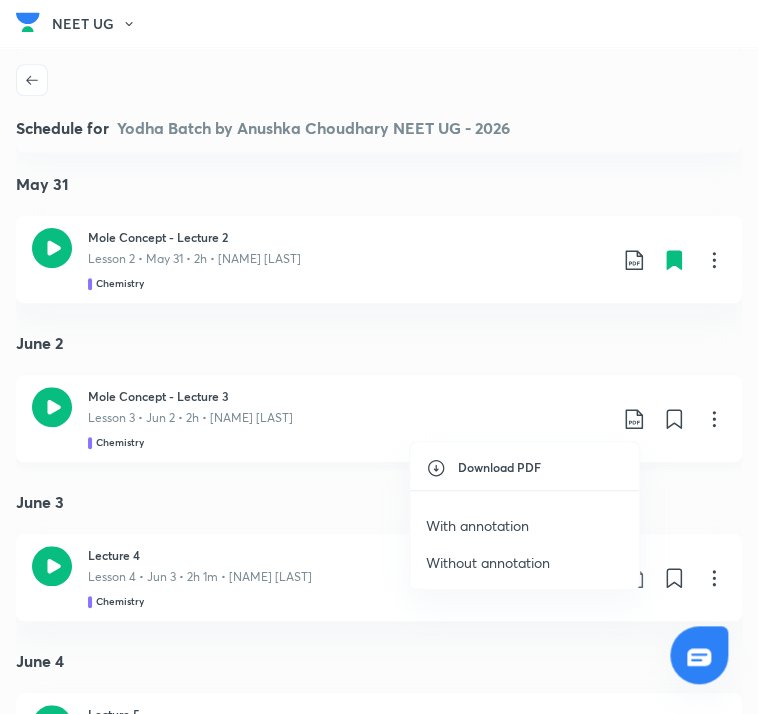 scroll, scrollTop: 572, scrollLeft: 0, axis: vertical 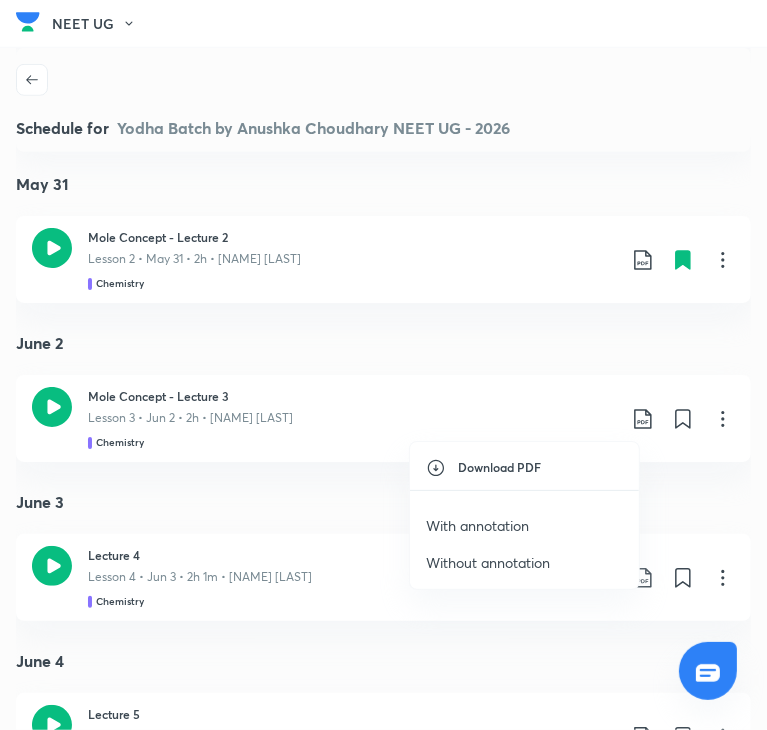 click on "With annotation" at bounding box center (524, 525) 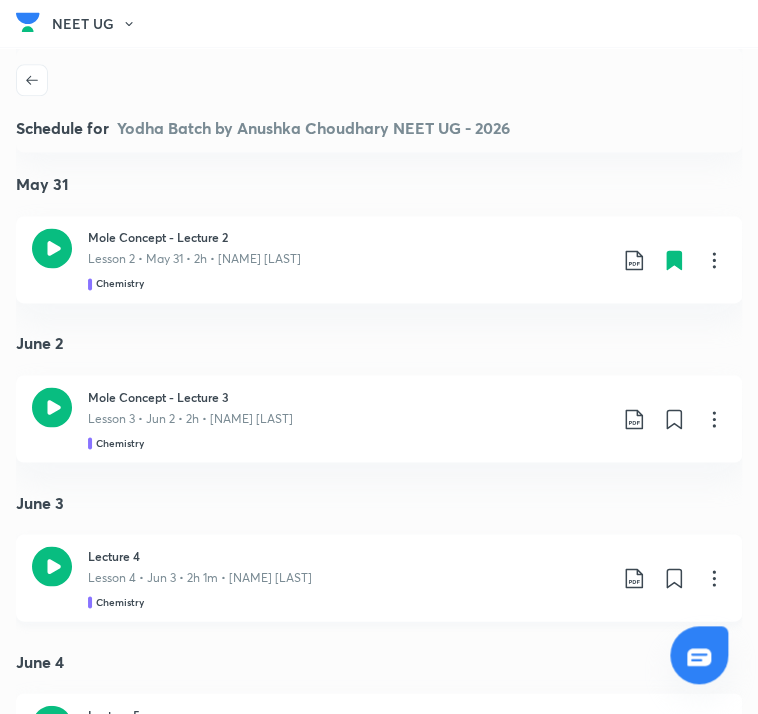 click 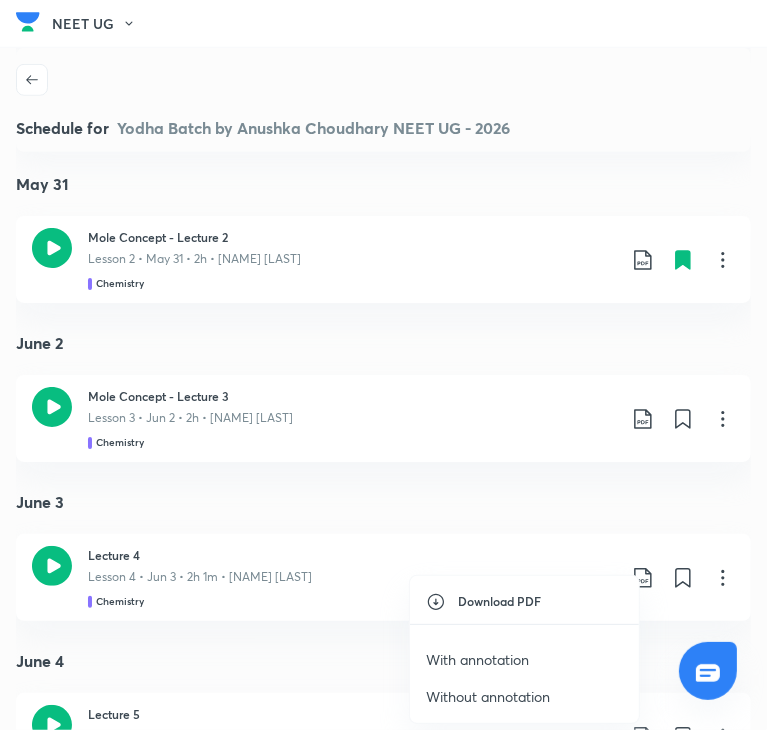 click on "With annotation" at bounding box center (477, 659) 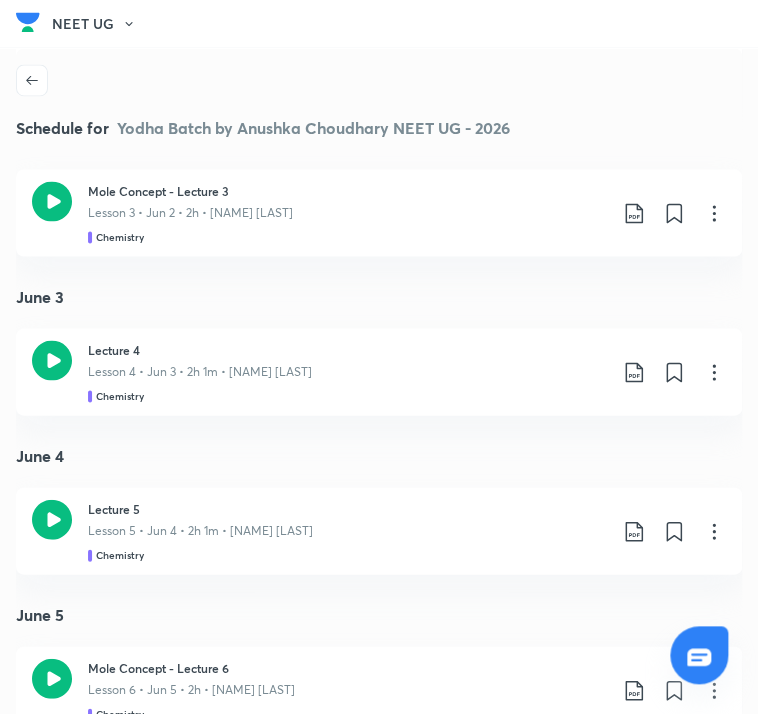 scroll, scrollTop: 776, scrollLeft: 0, axis: vertical 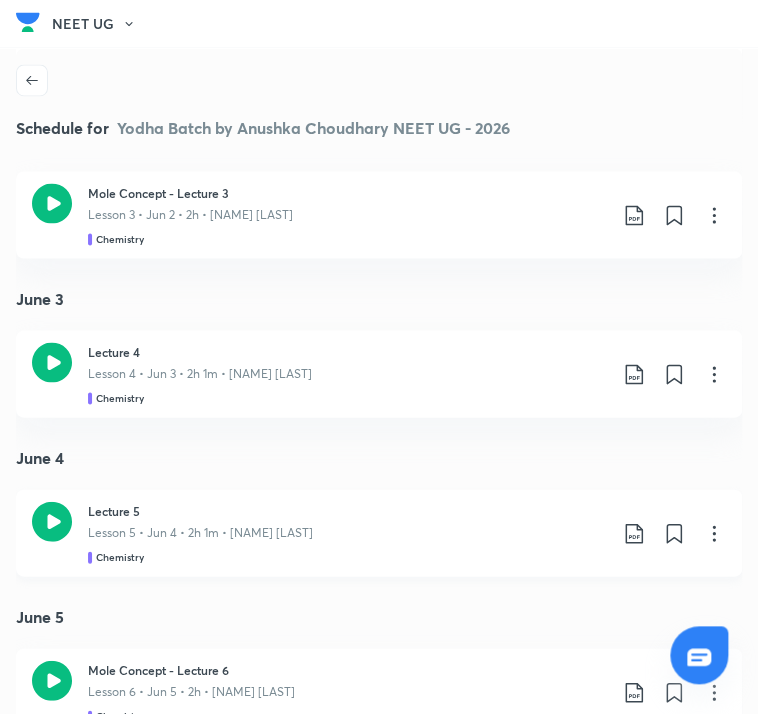click on "Lecture 5 Lesson 5  •  Jun 4  •  2h 1m   •  Anushka Choudhary Chemistry" at bounding box center (407, 532) 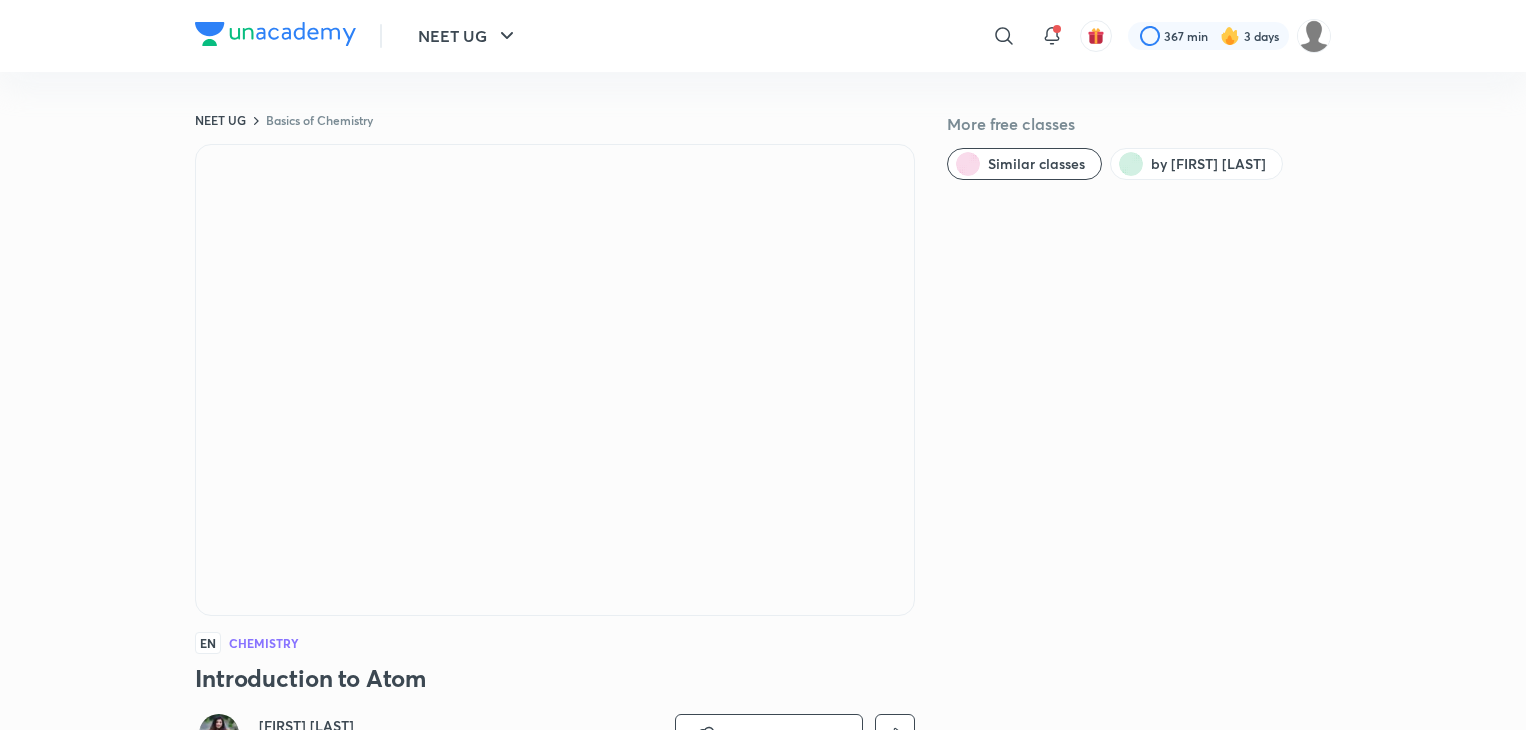 scroll, scrollTop: 0, scrollLeft: 0, axis: both 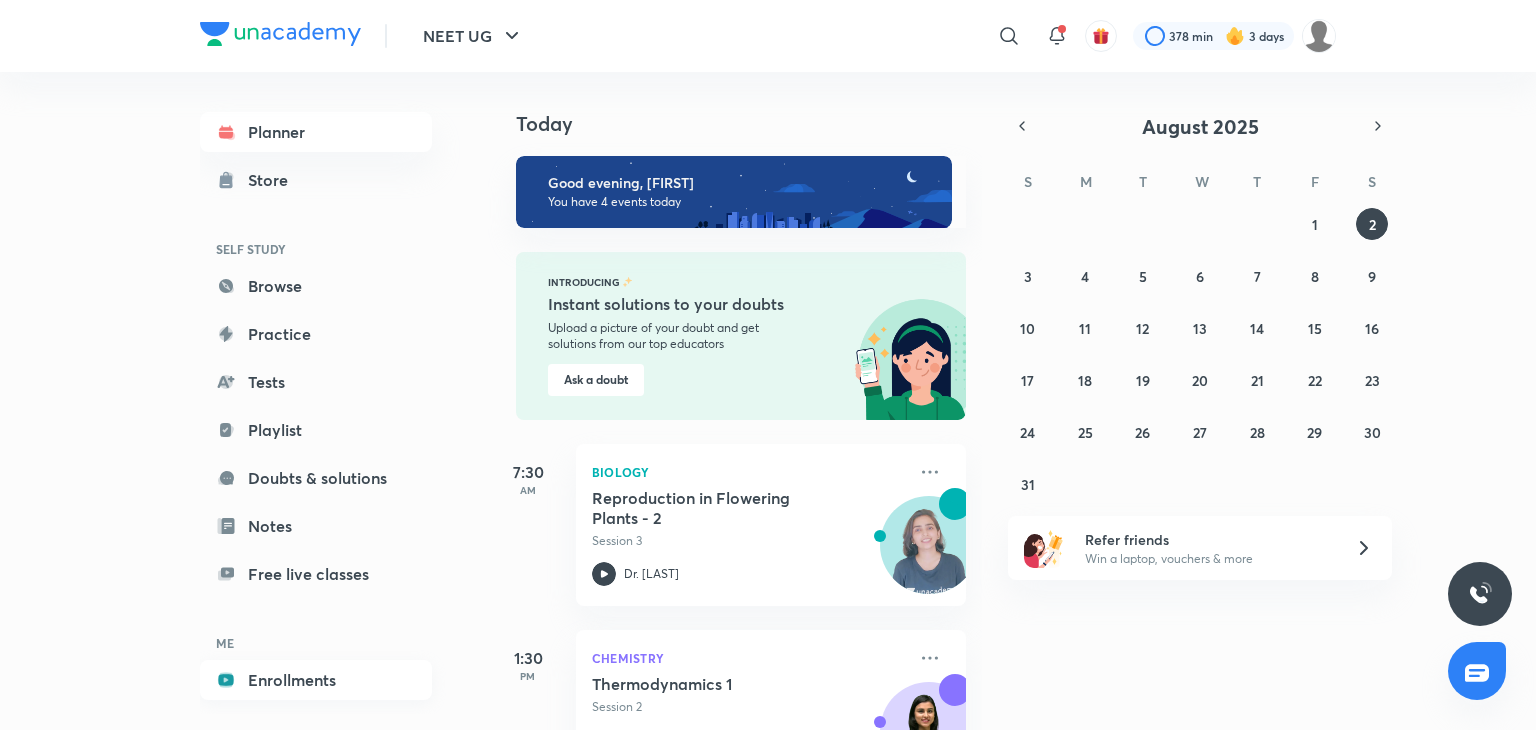 click on "Enrollments" at bounding box center [316, 680] 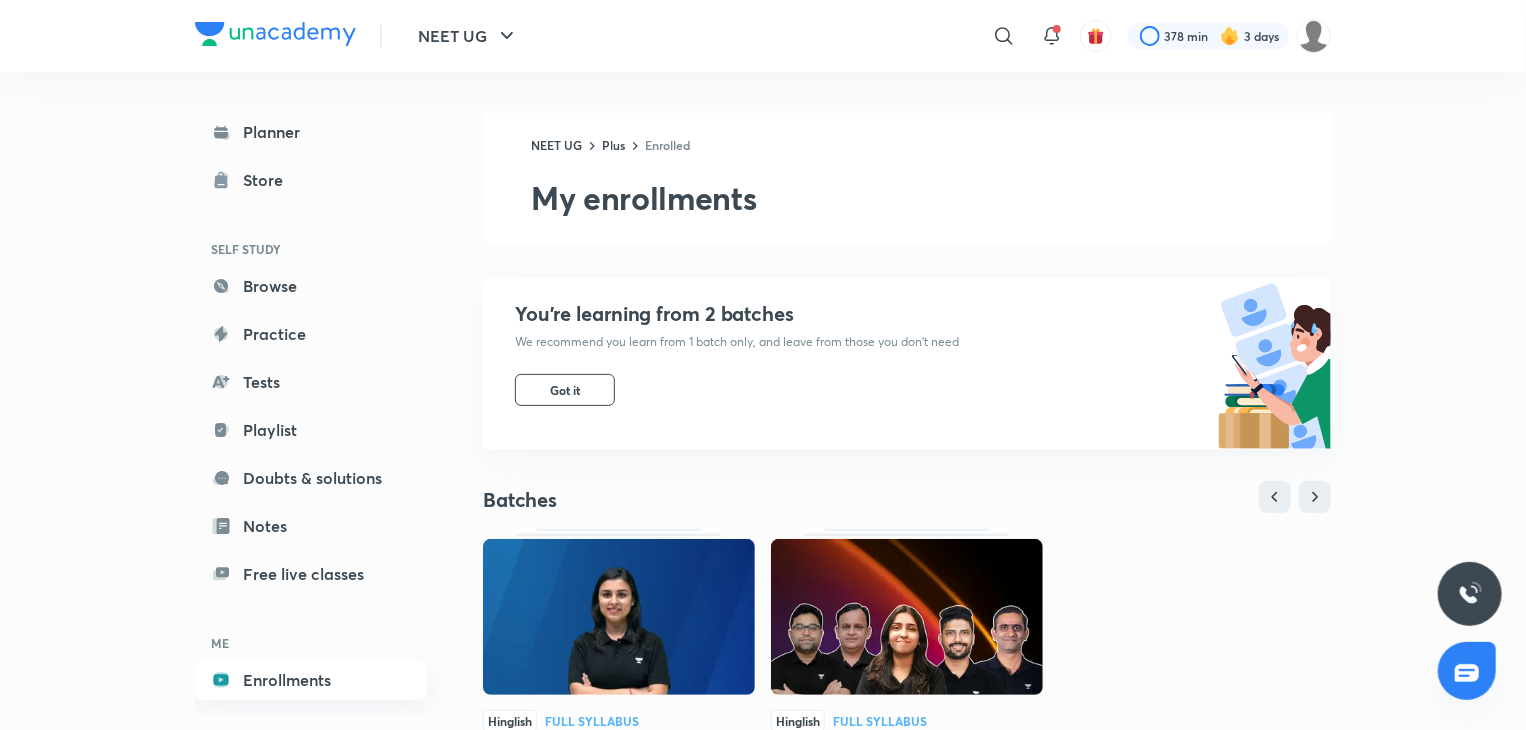 scroll, scrollTop: 74, scrollLeft: 0, axis: vertical 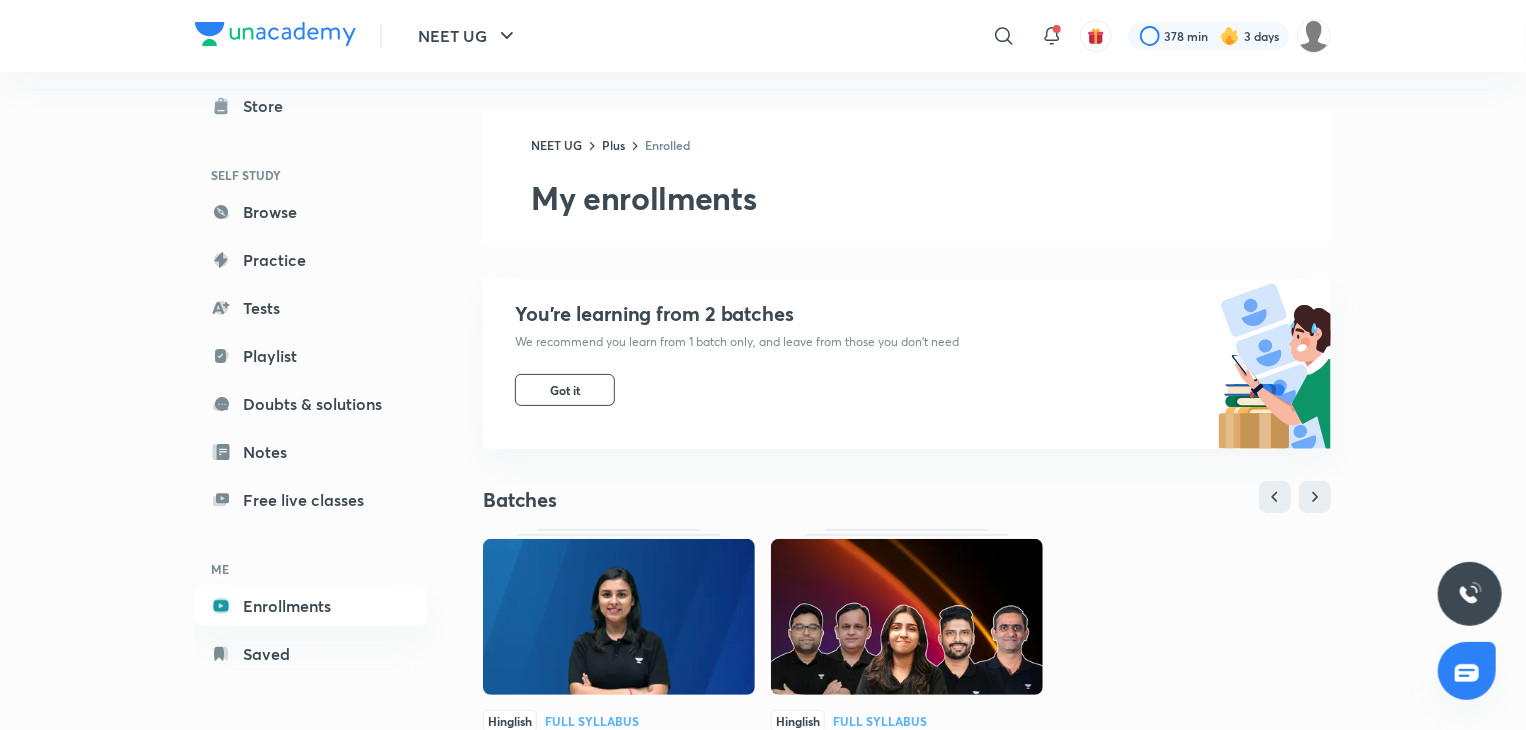 click on "Planner Store SELF STUDY Browse Practice Tests Playlist Doubts & solutions Notes Free live classes ME Enrollments Saved" at bounding box center [331, 393] 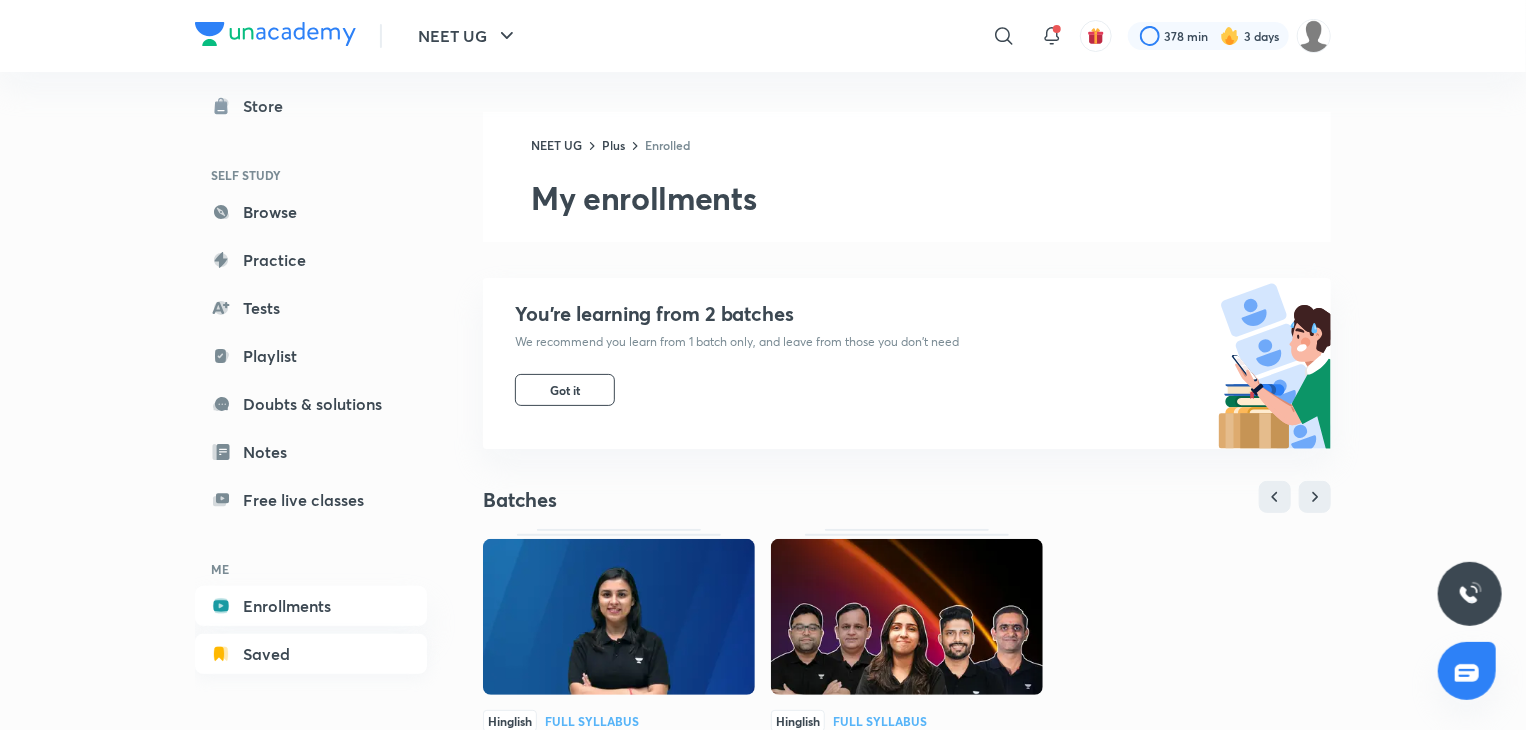 click on "Saved" at bounding box center (311, 654) 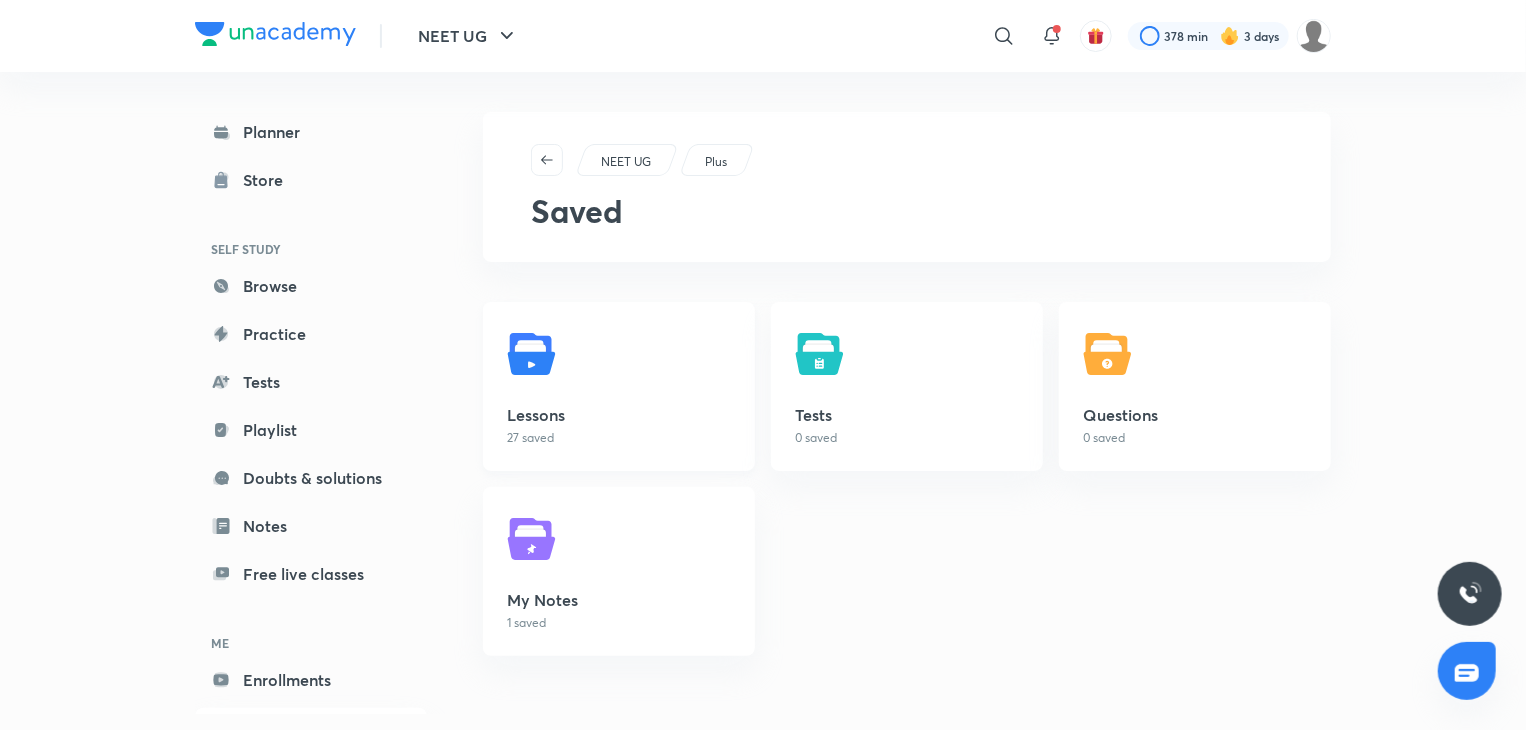 click on "Lessons" at bounding box center (619, 415) 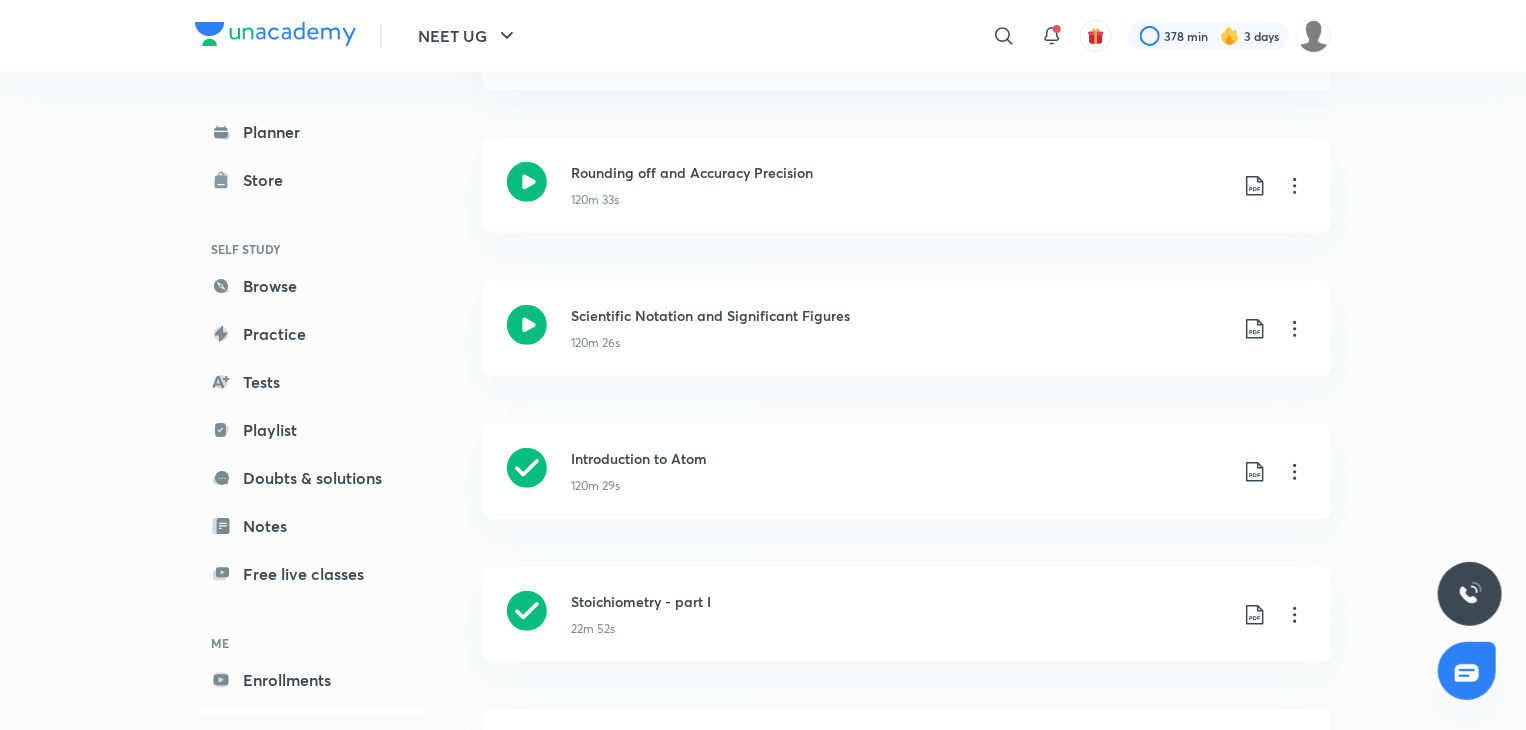 scroll, scrollTop: 335, scrollLeft: 0, axis: vertical 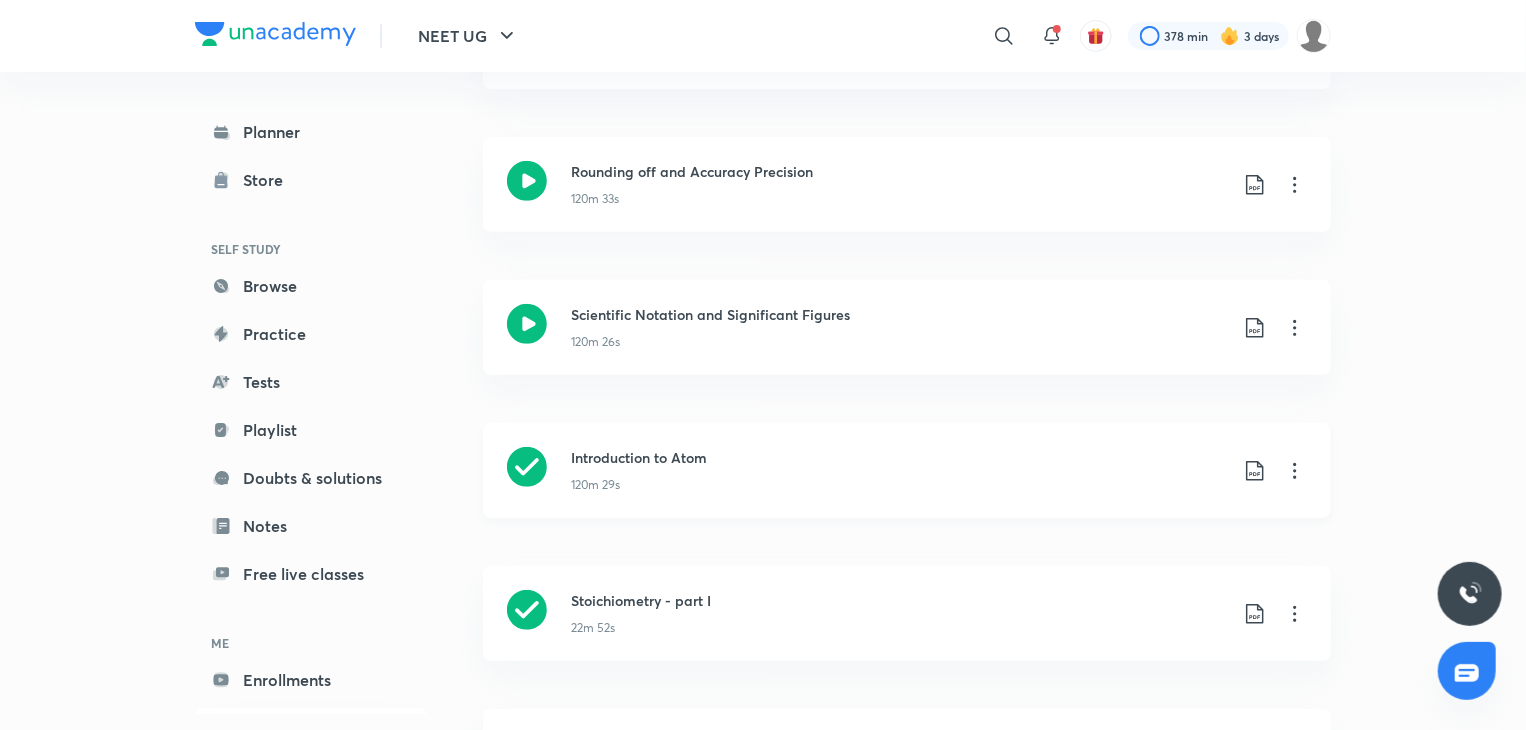 click on "Introduction to Atom" at bounding box center (899, 457) 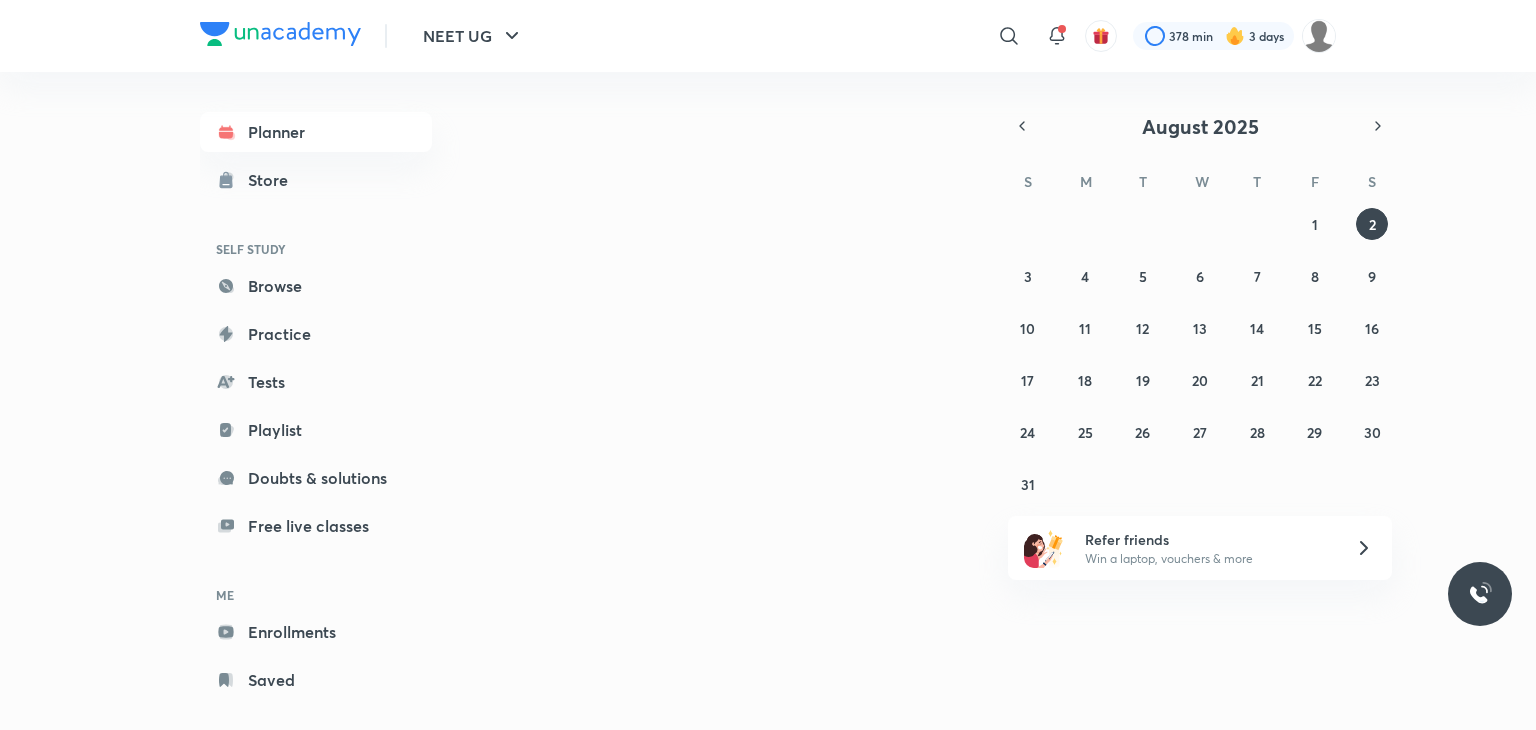 scroll, scrollTop: 0, scrollLeft: 0, axis: both 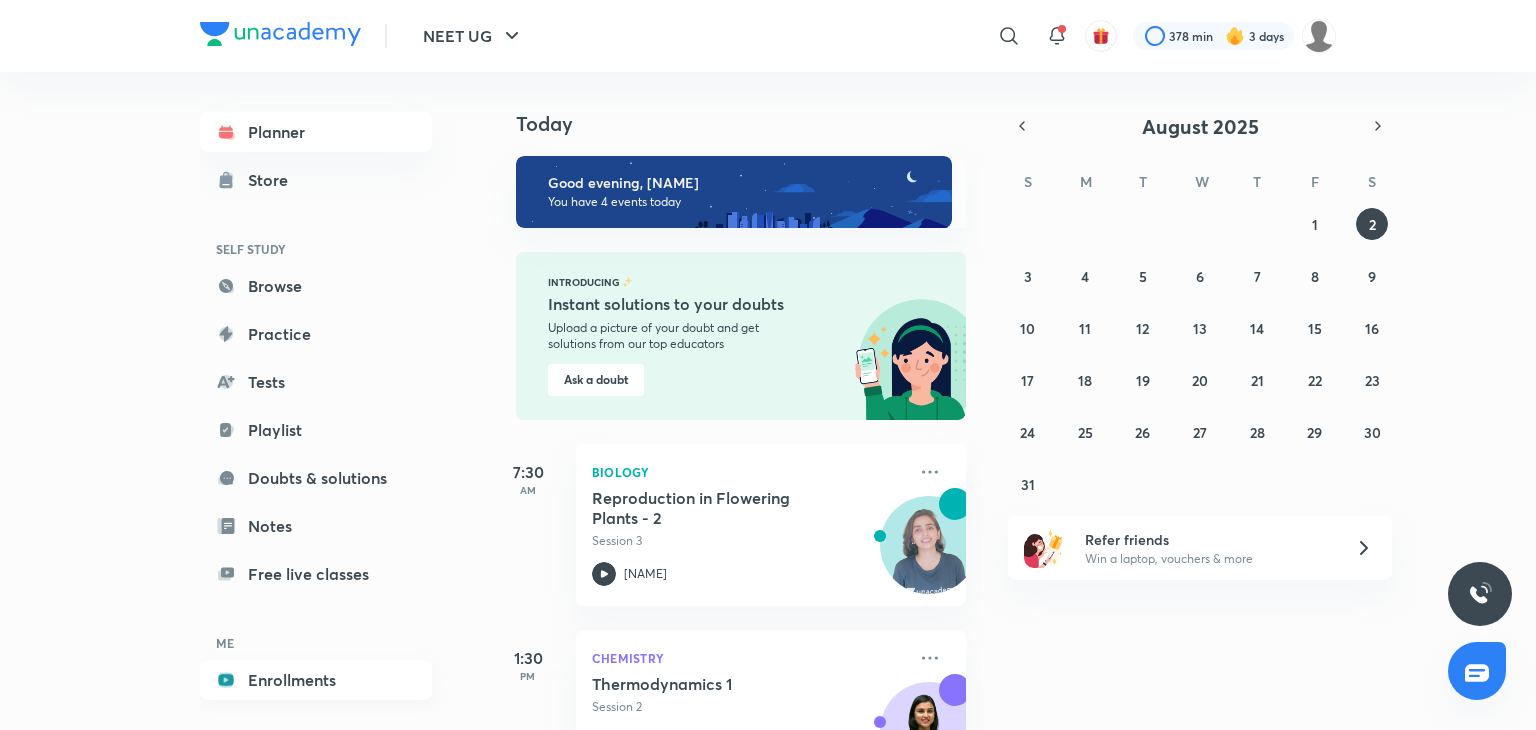 click on "Enrollments" at bounding box center (316, 680) 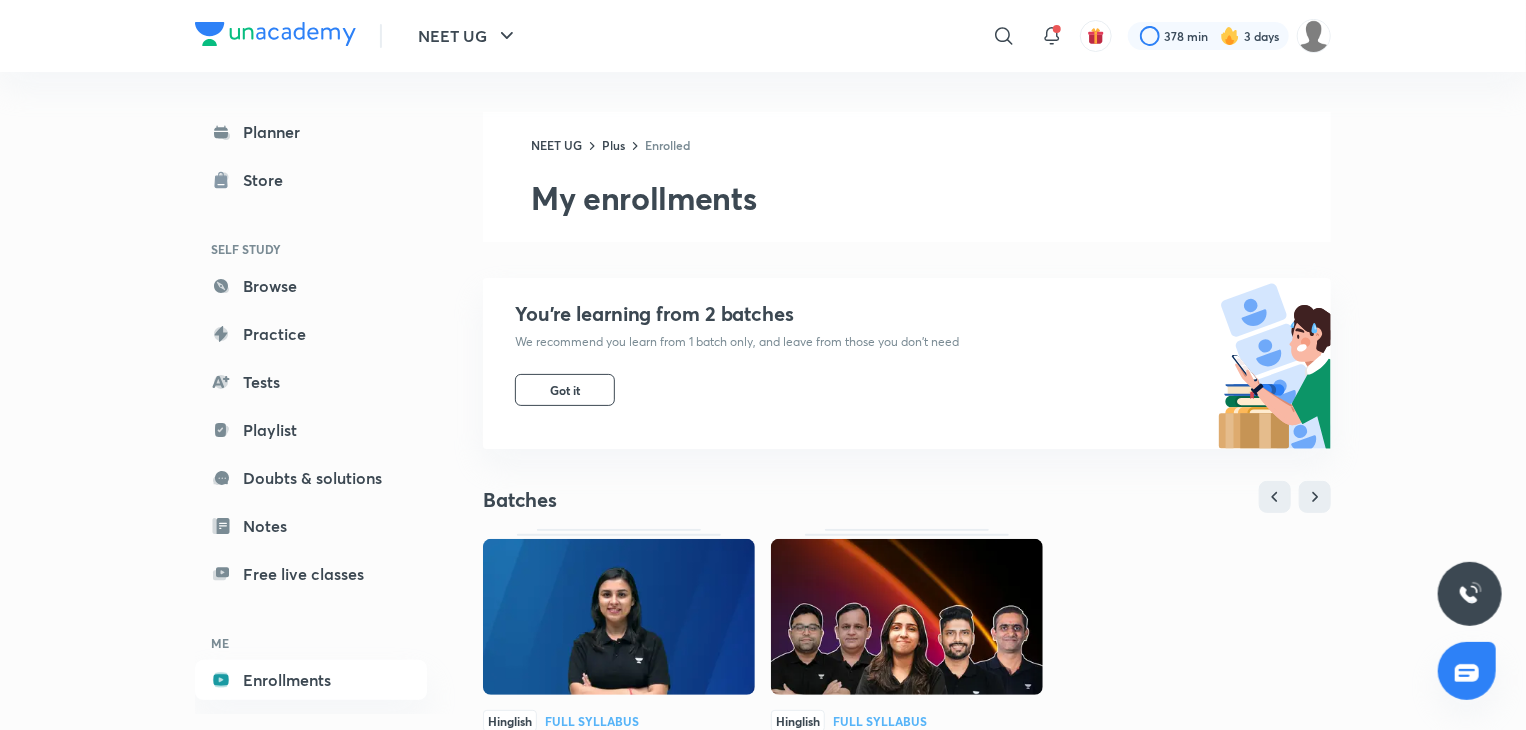 click at bounding box center (619, 617) 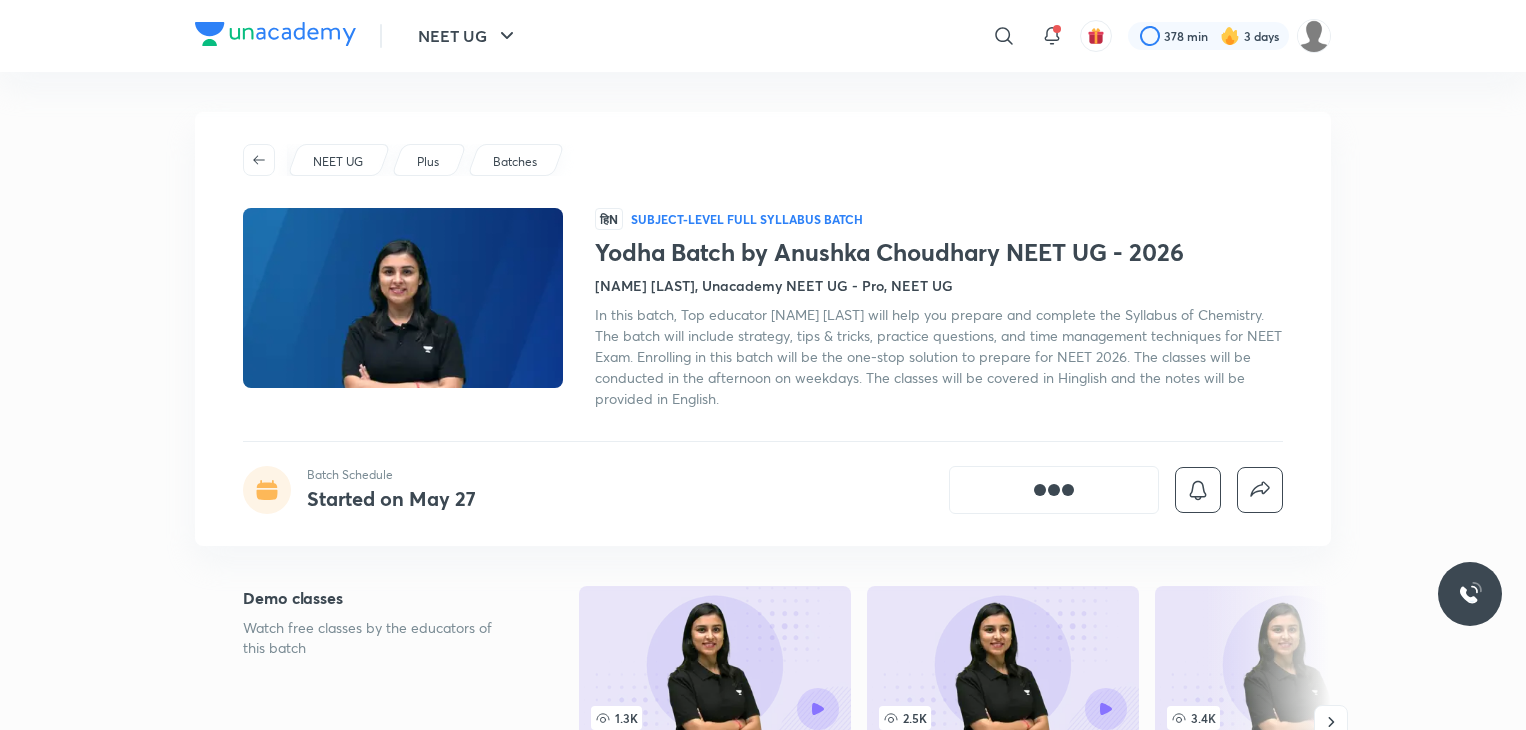 scroll, scrollTop: 0, scrollLeft: 0, axis: both 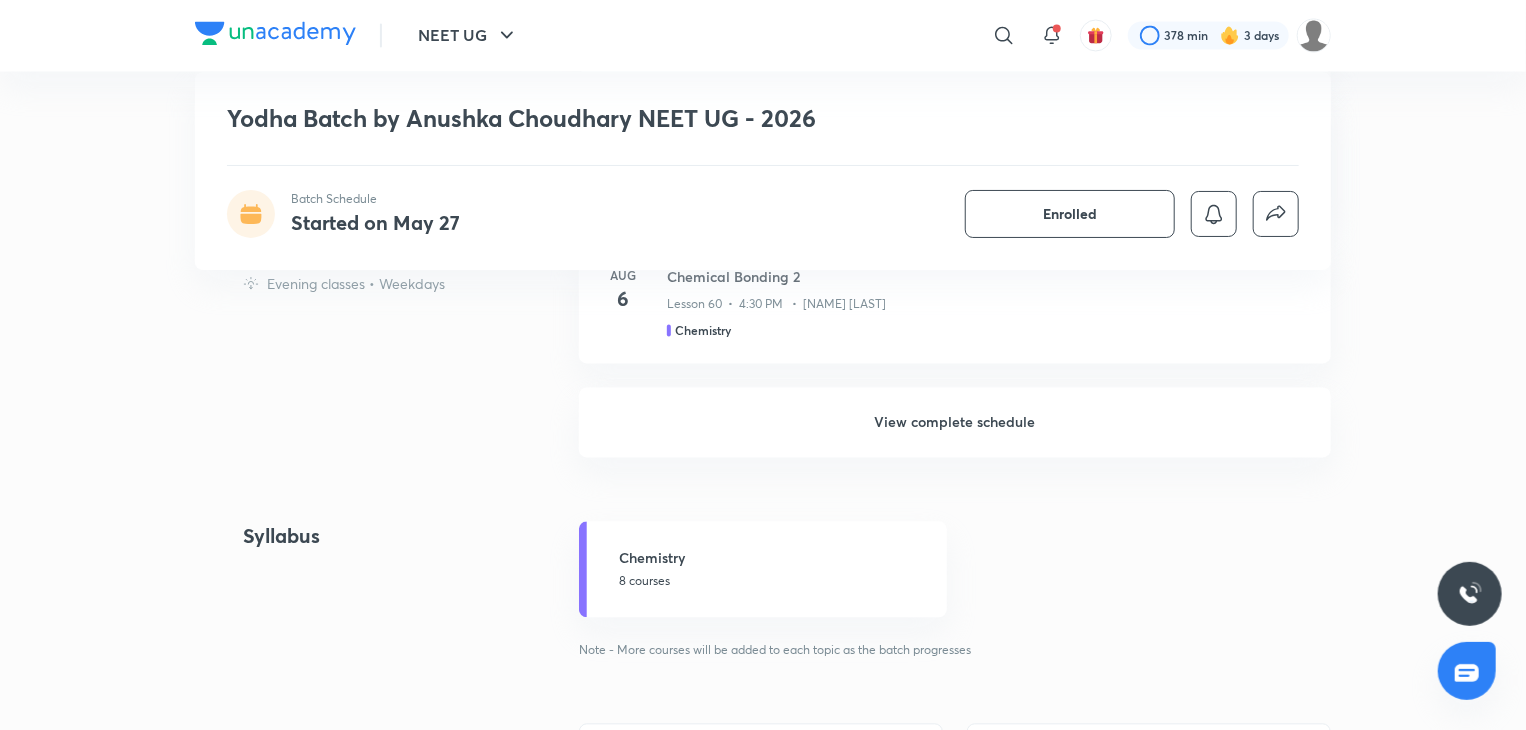 click on "View complete schedule" at bounding box center [955, 423] 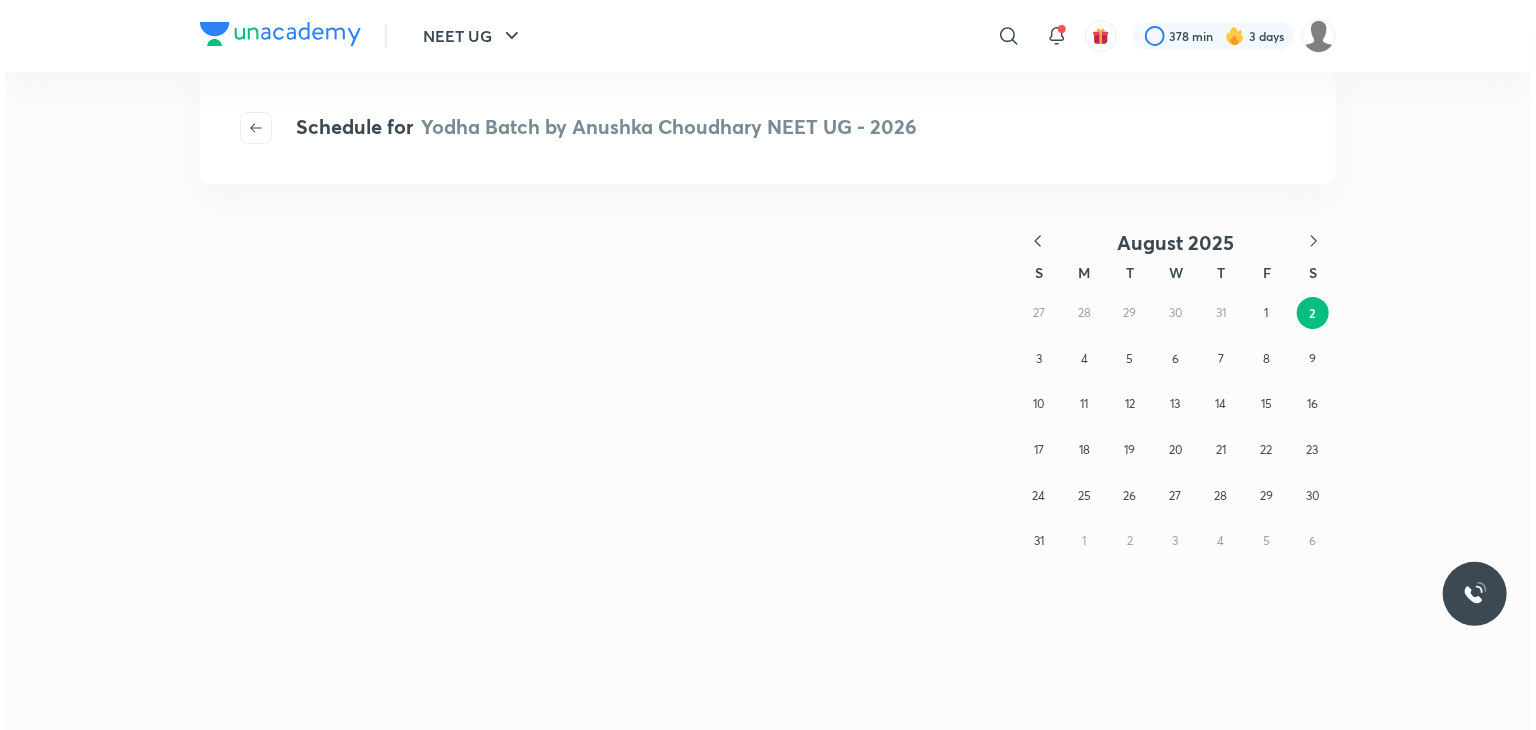 scroll, scrollTop: 0, scrollLeft: 0, axis: both 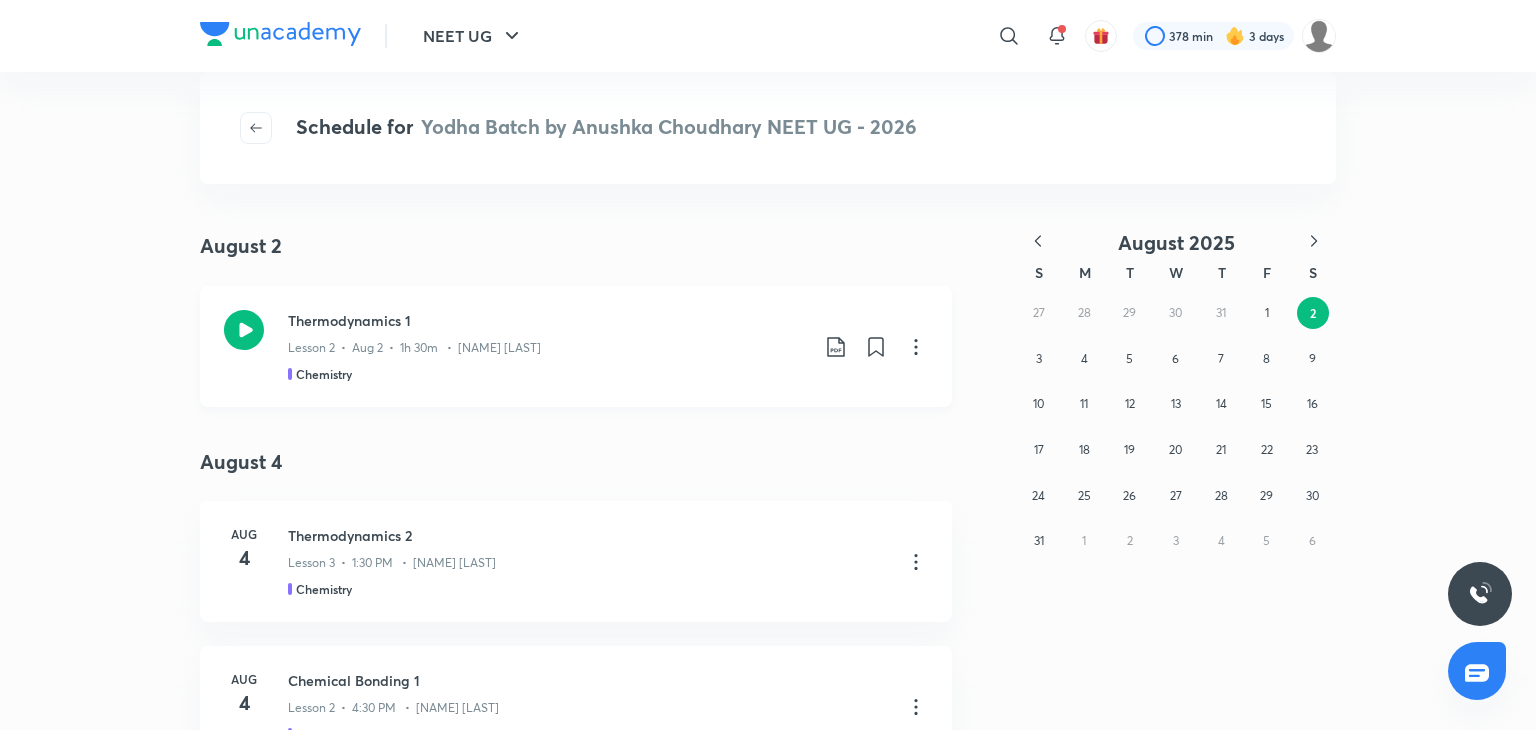 click on "Lesson 2  •  Aug 2  •  1h 30m   •  [NAME] [LAST]" at bounding box center (548, 344) 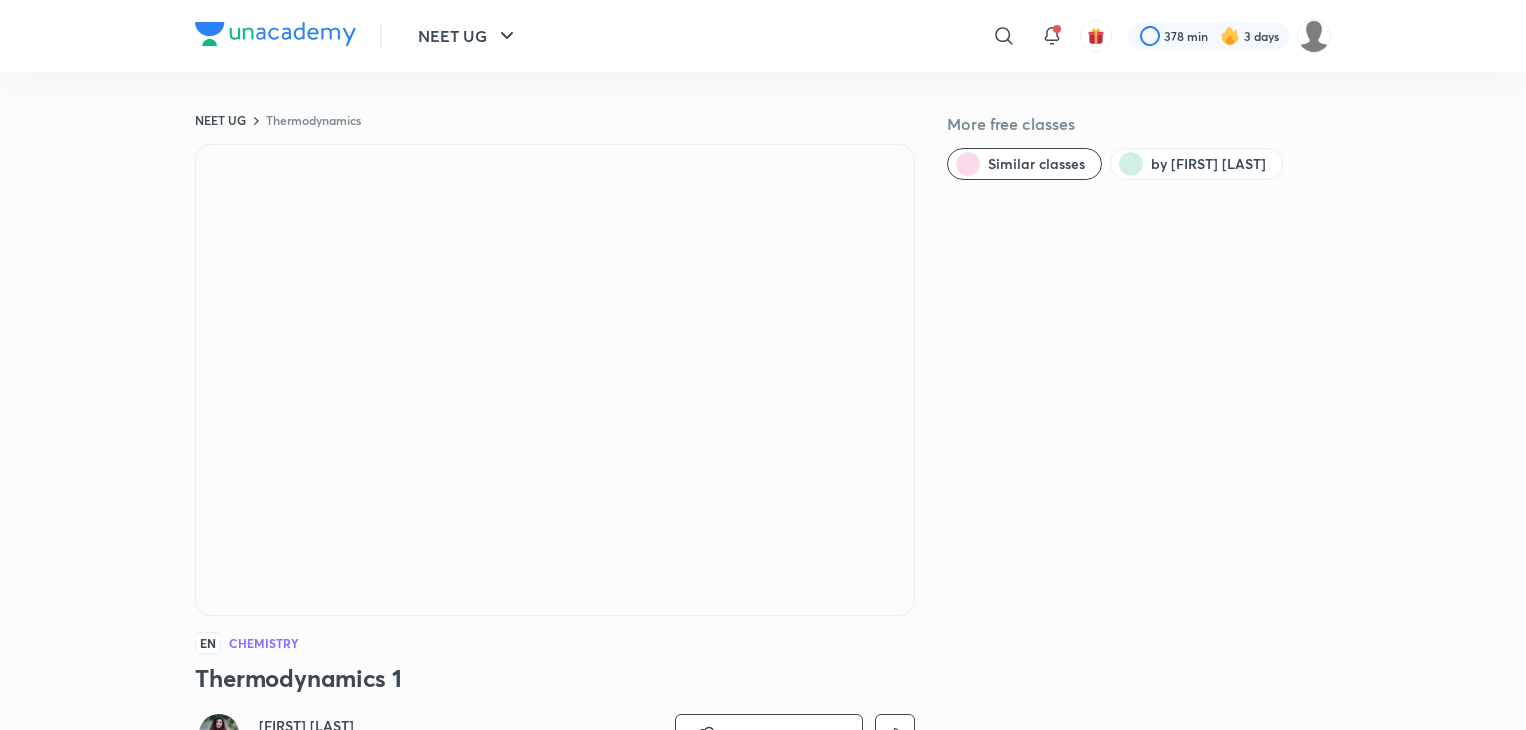 scroll, scrollTop: 0, scrollLeft: 0, axis: both 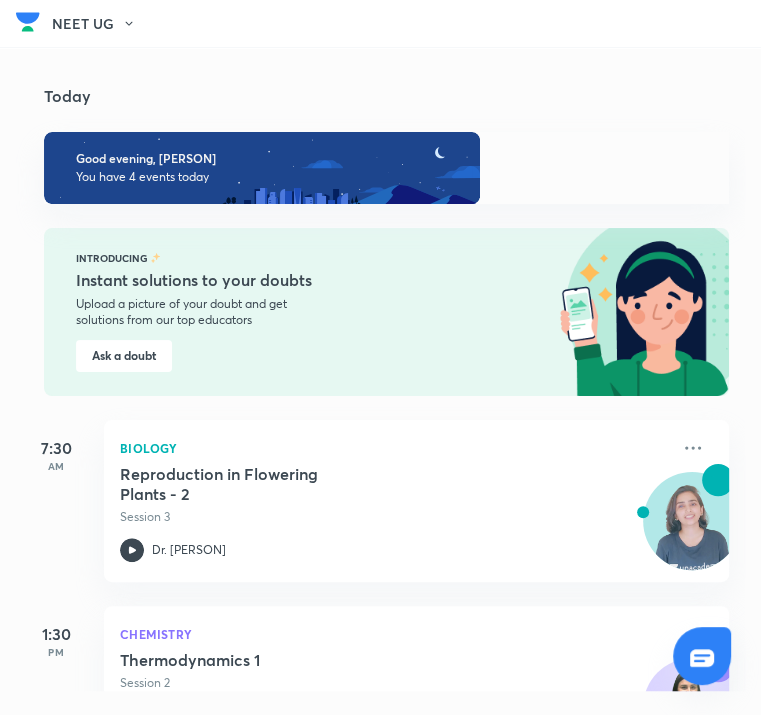 click on "Enrollments" at bounding box center (0, 0) 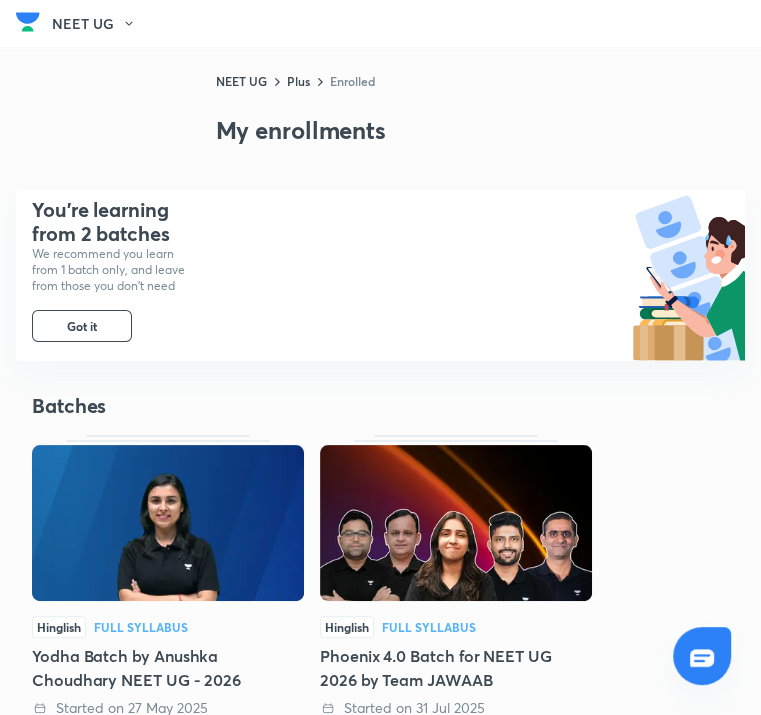 click at bounding box center [168, 523] 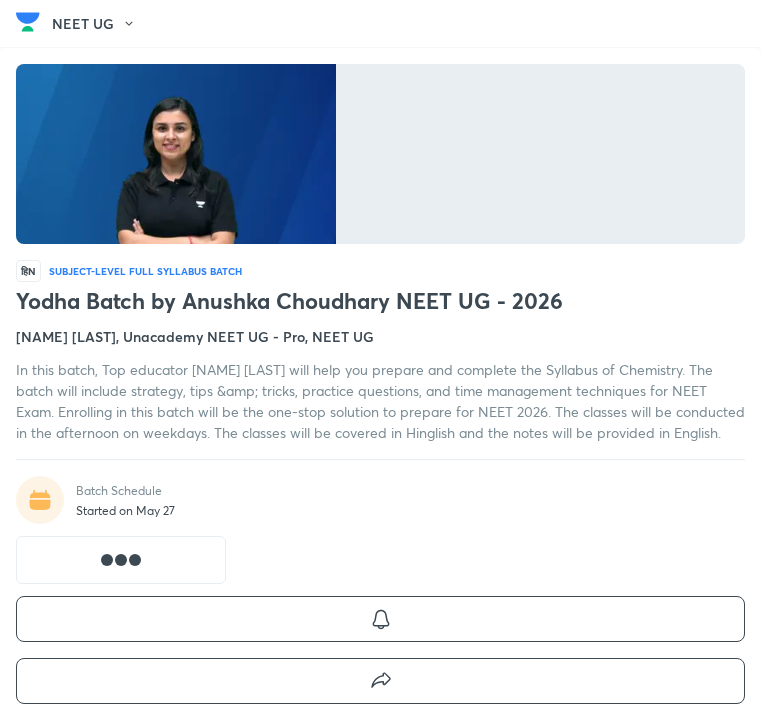 scroll, scrollTop: 235, scrollLeft: 0, axis: vertical 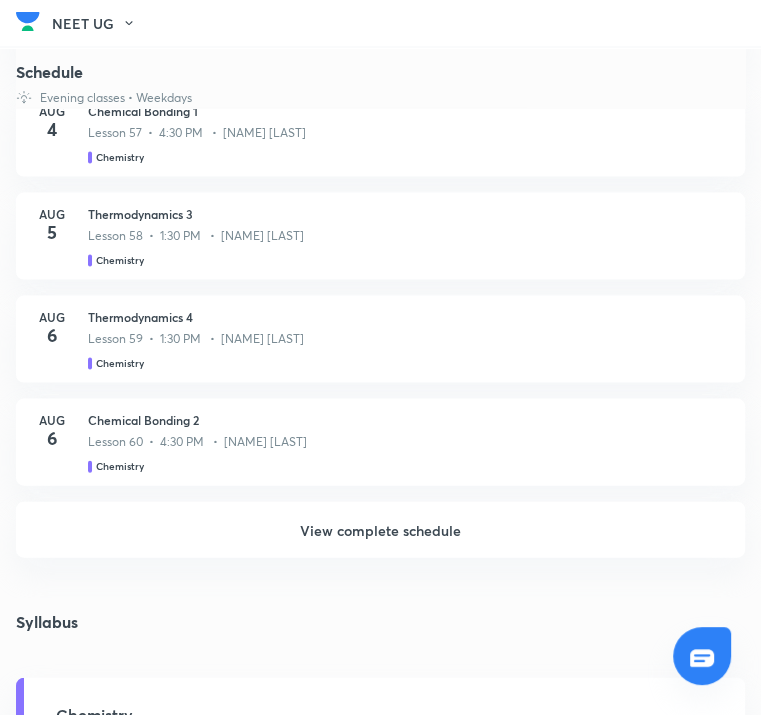 click on "View complete schedule" at bounding box center (380, 530) 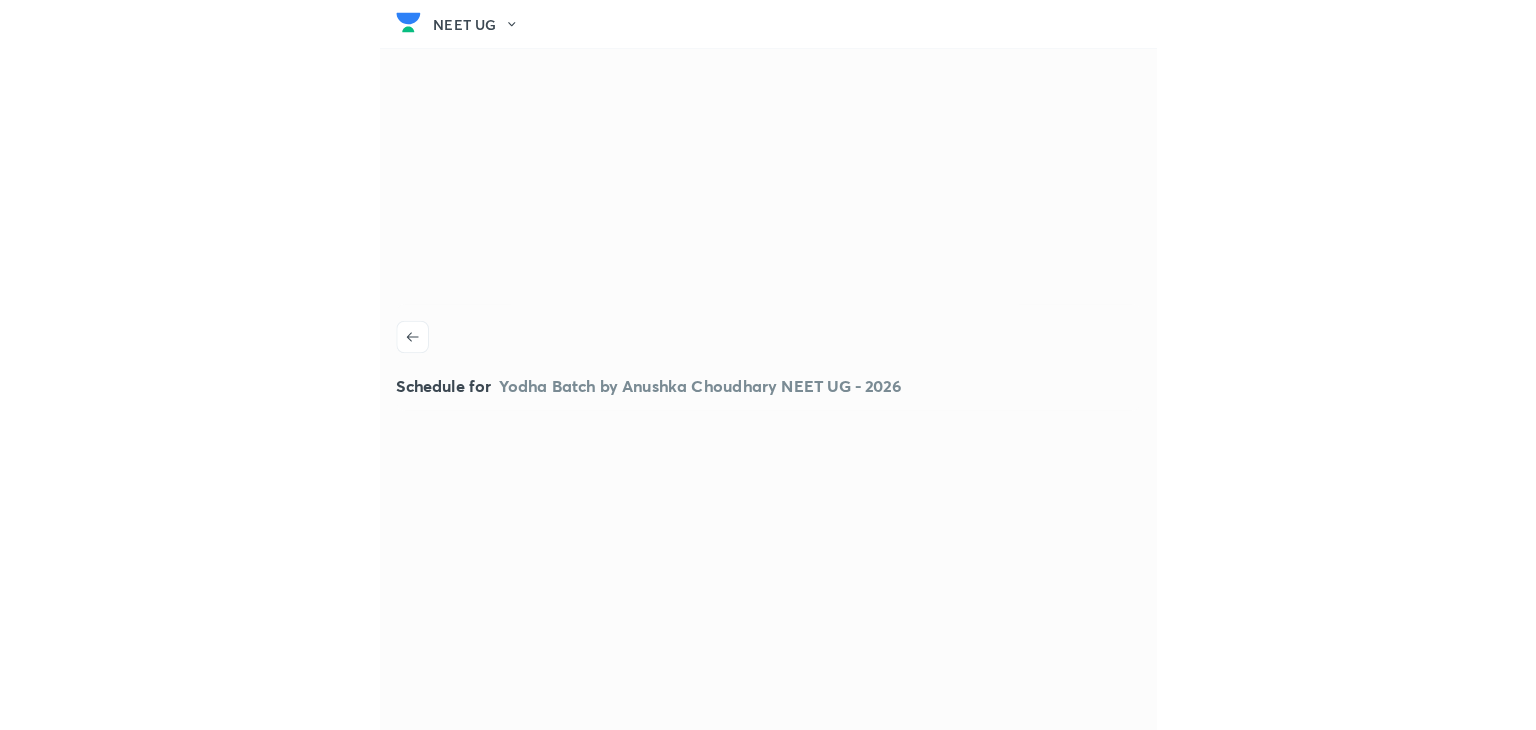 scroll, scrollTop: 0, scrollLeft: 0, axis: both 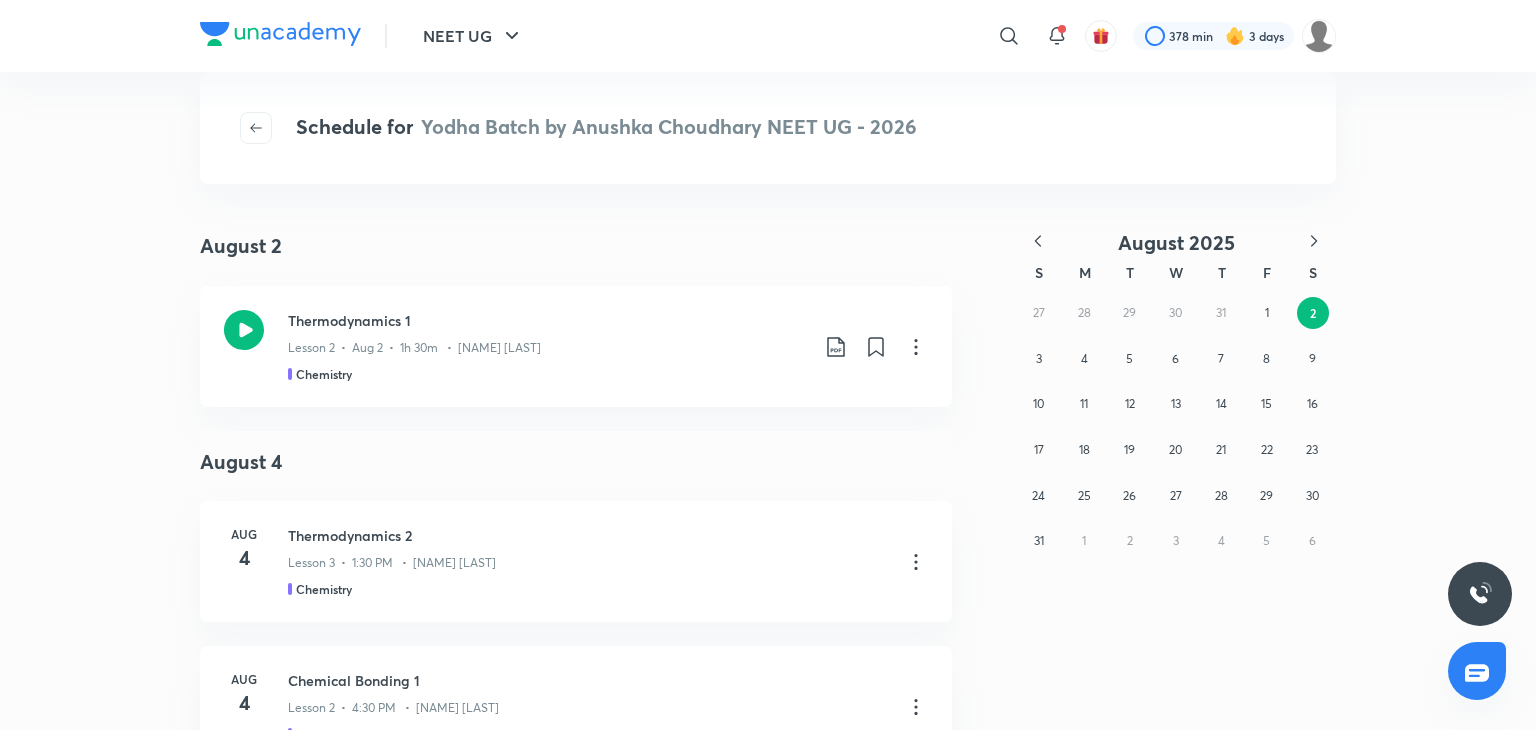 click 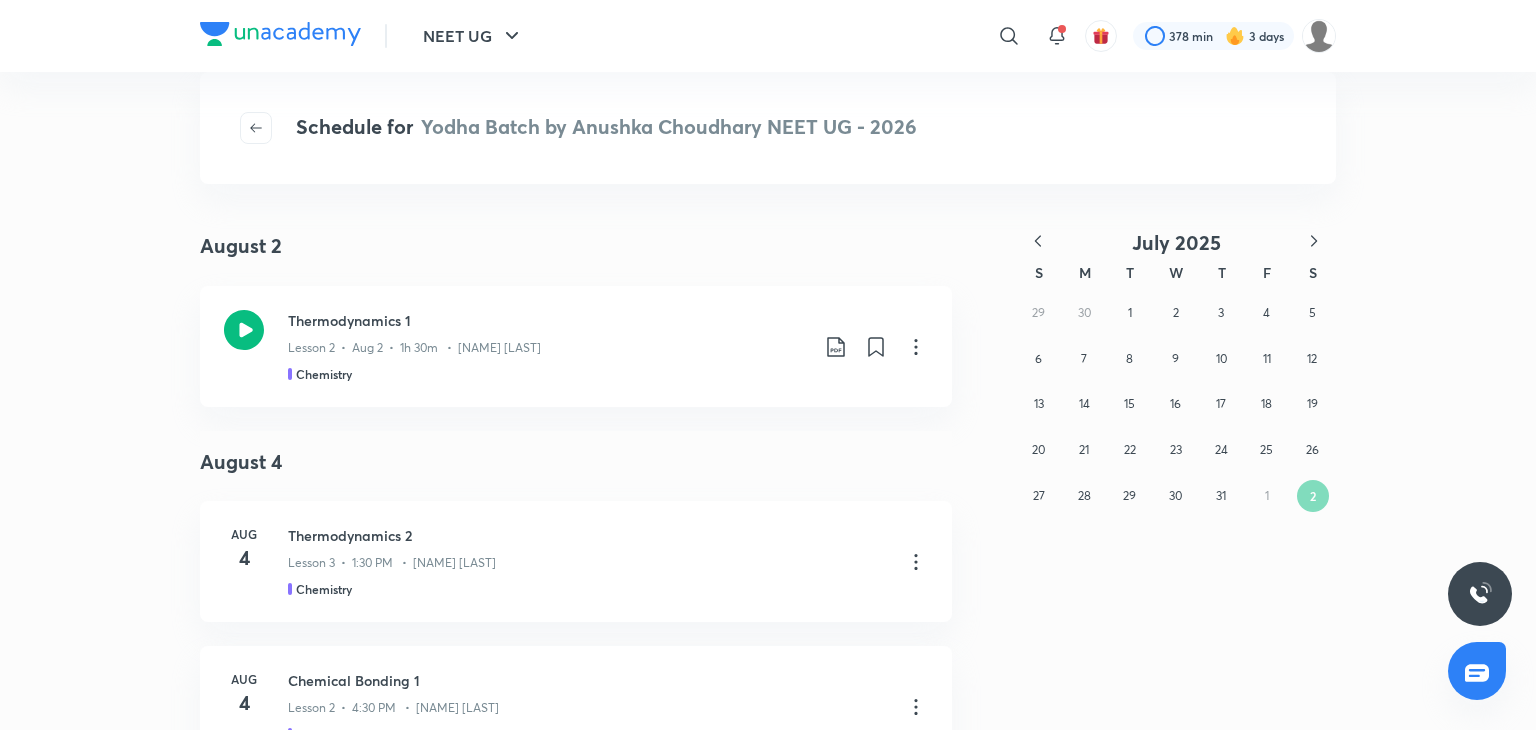 click 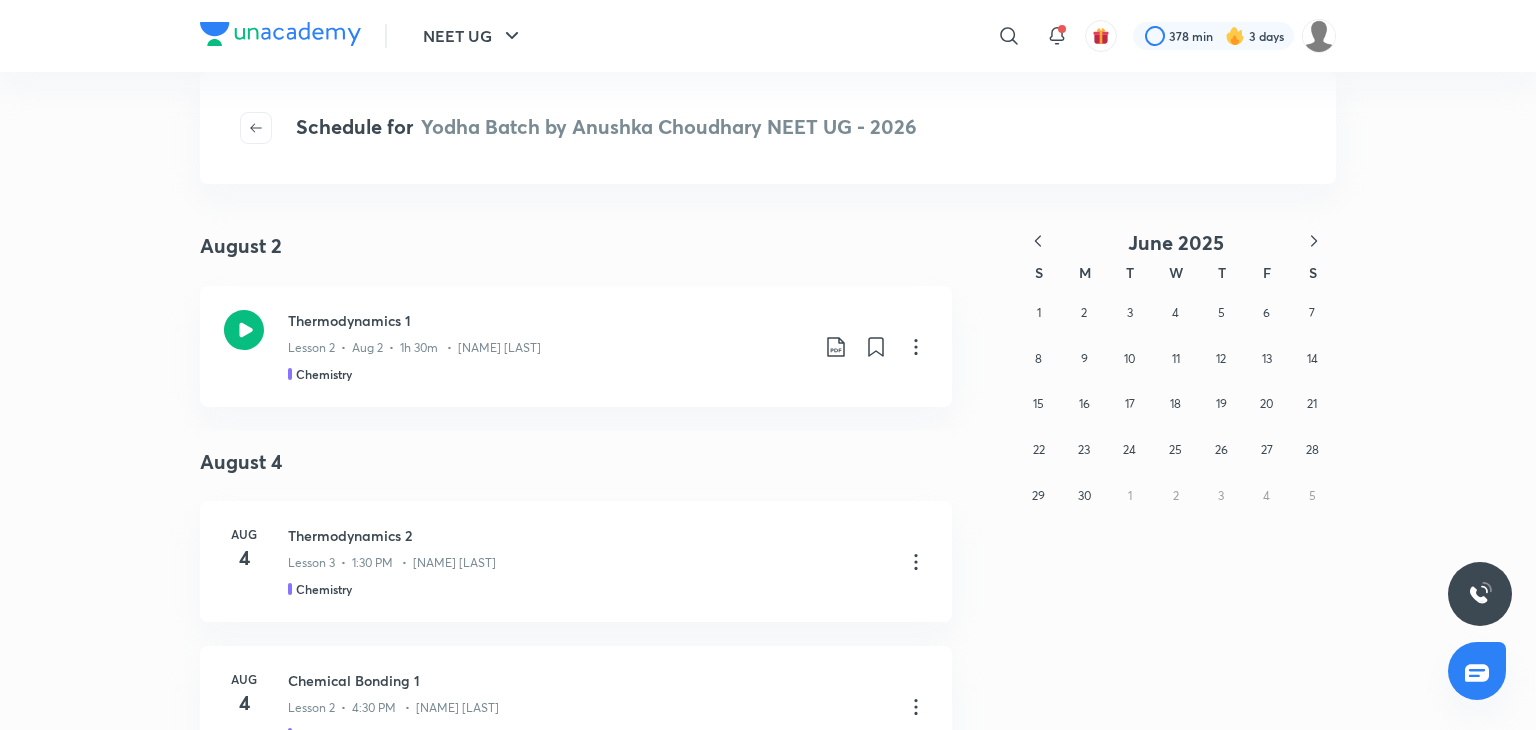 click 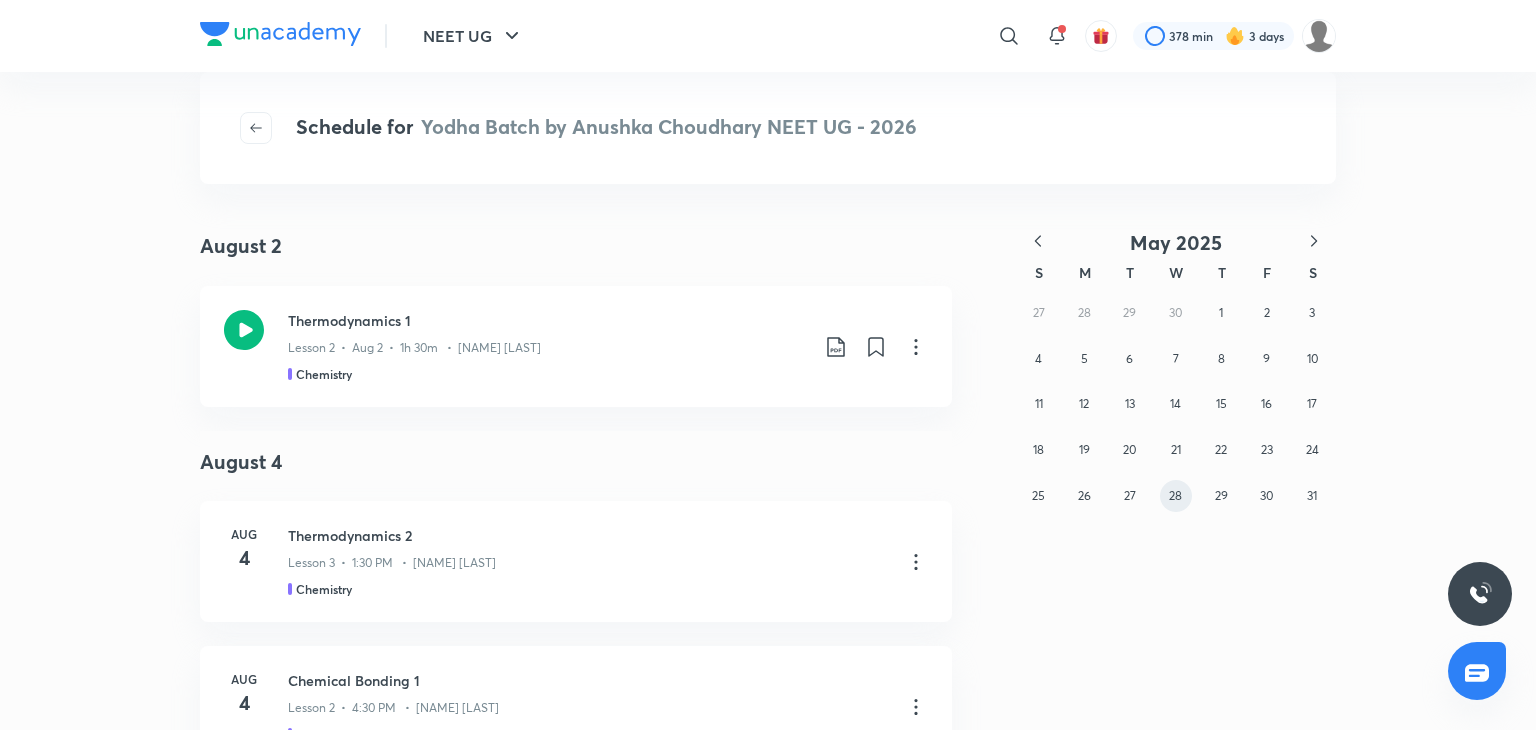click on "28" at bounding box center (1176, 496) 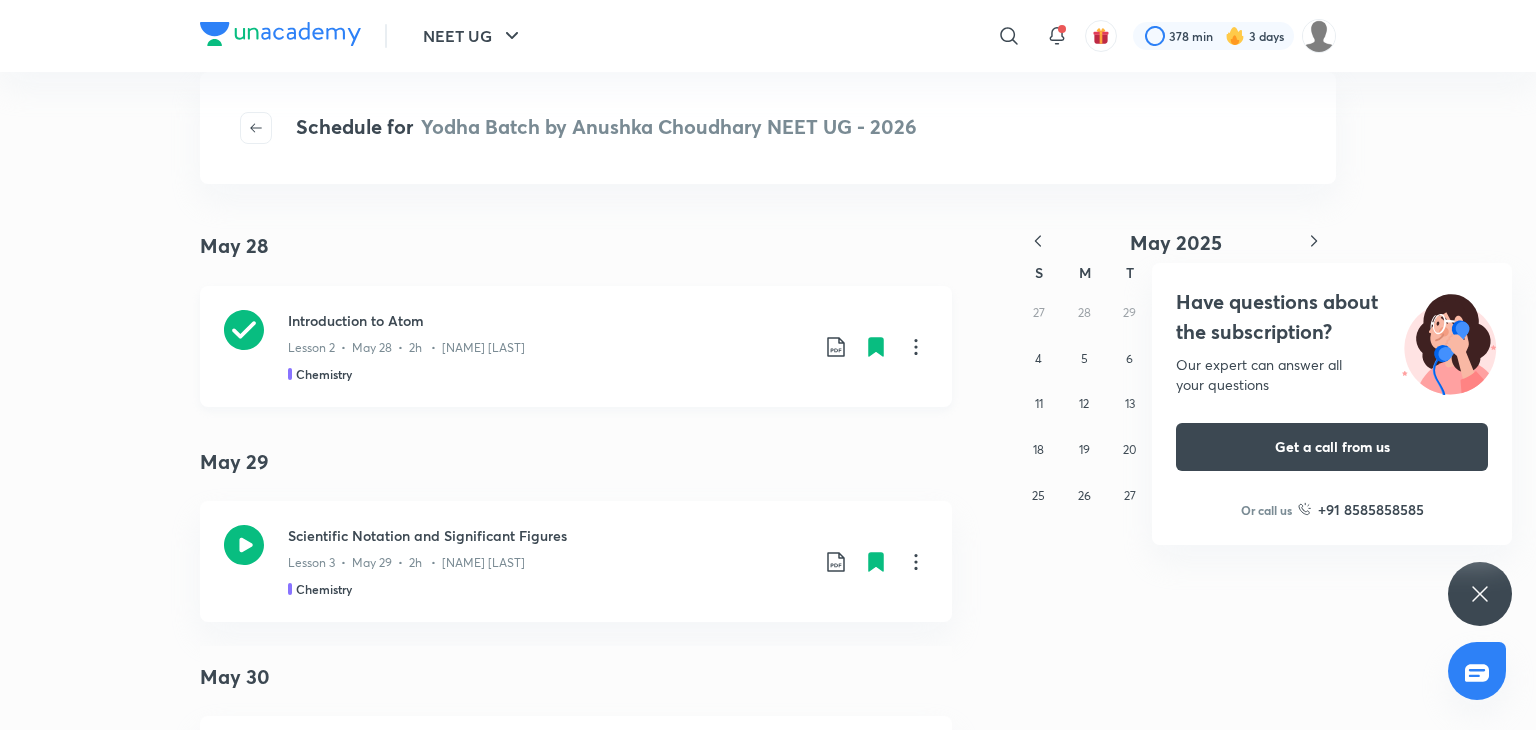 click on "Lesson 2  •  May 28  •  2h   •  [NAME] [LAST]" at bounding box center (548, 344) 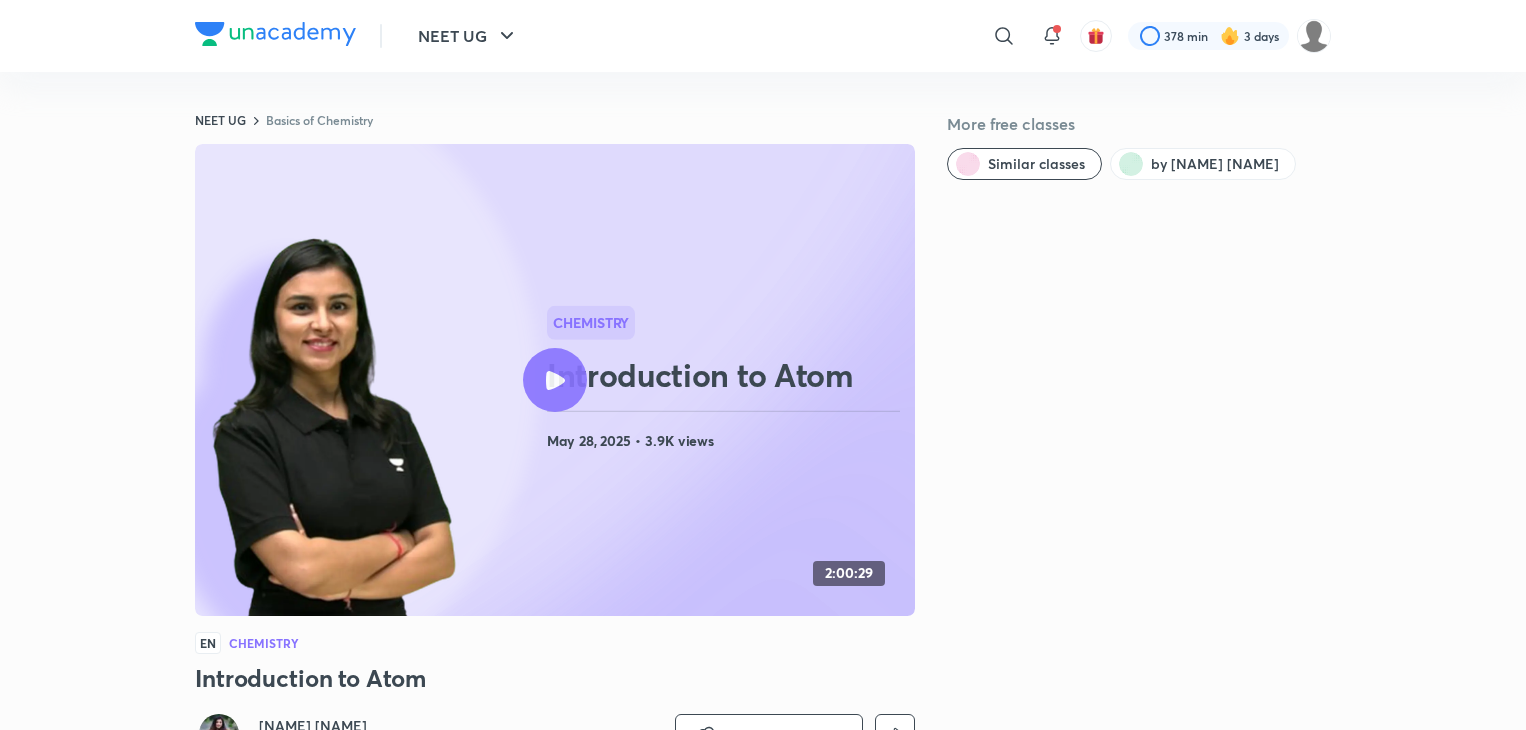 scroll, scrollTop: 0, scrollLeft: 0, axis: both 